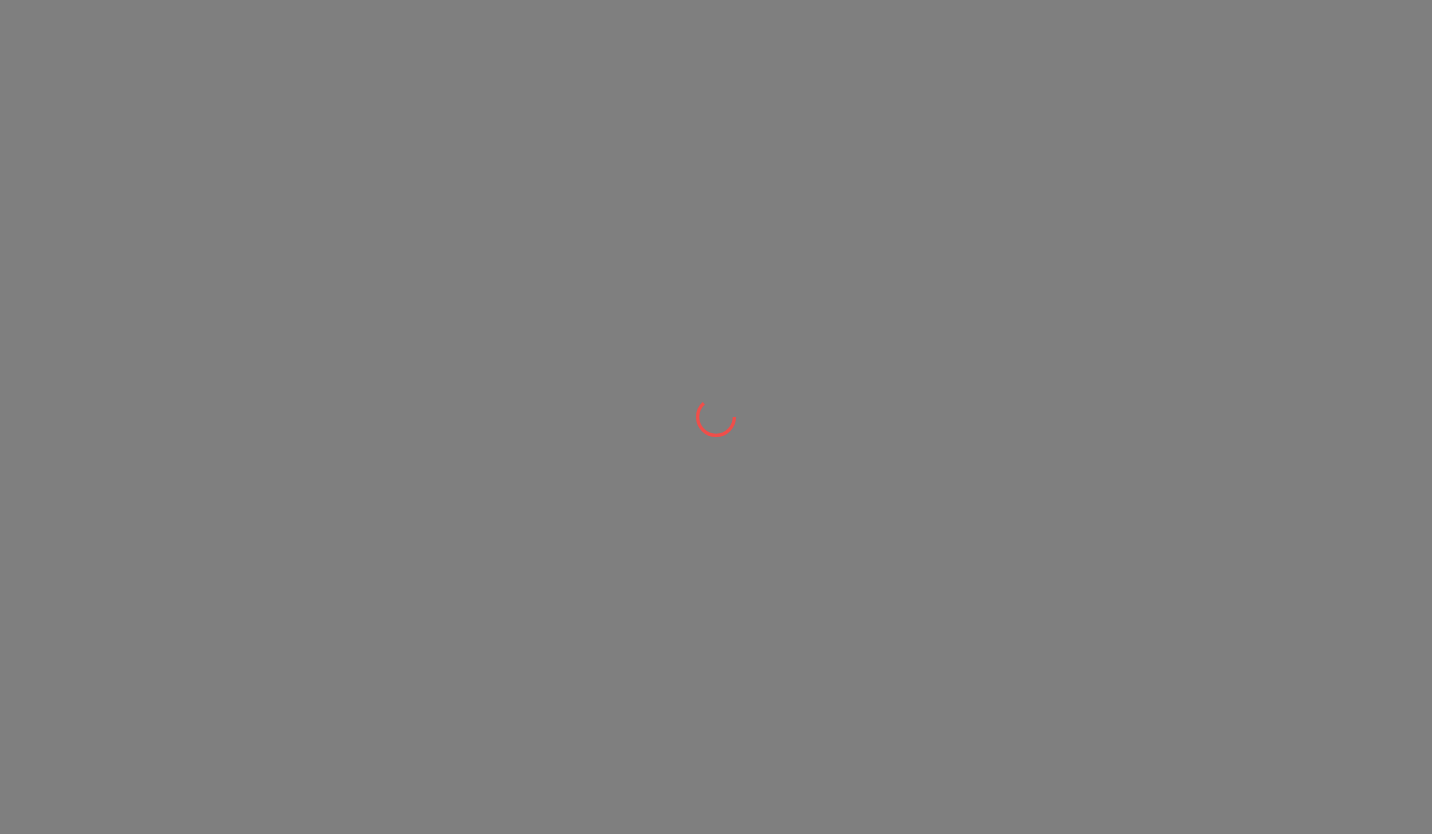 scroll, scrollTop: 0, scrollLeft: 0, axis: both 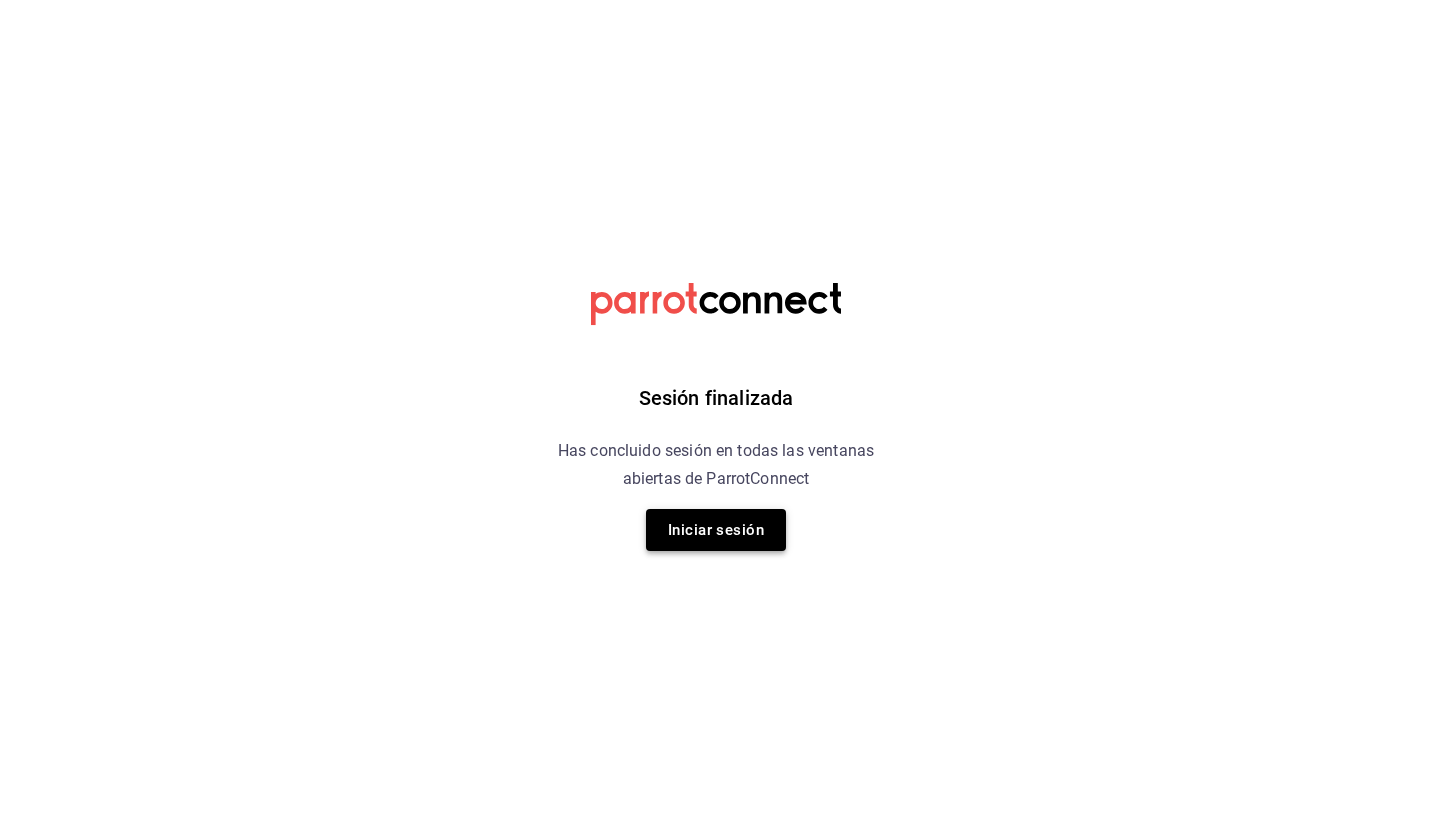 click on "Iniciar sesión" at bounding box center (716, 530) 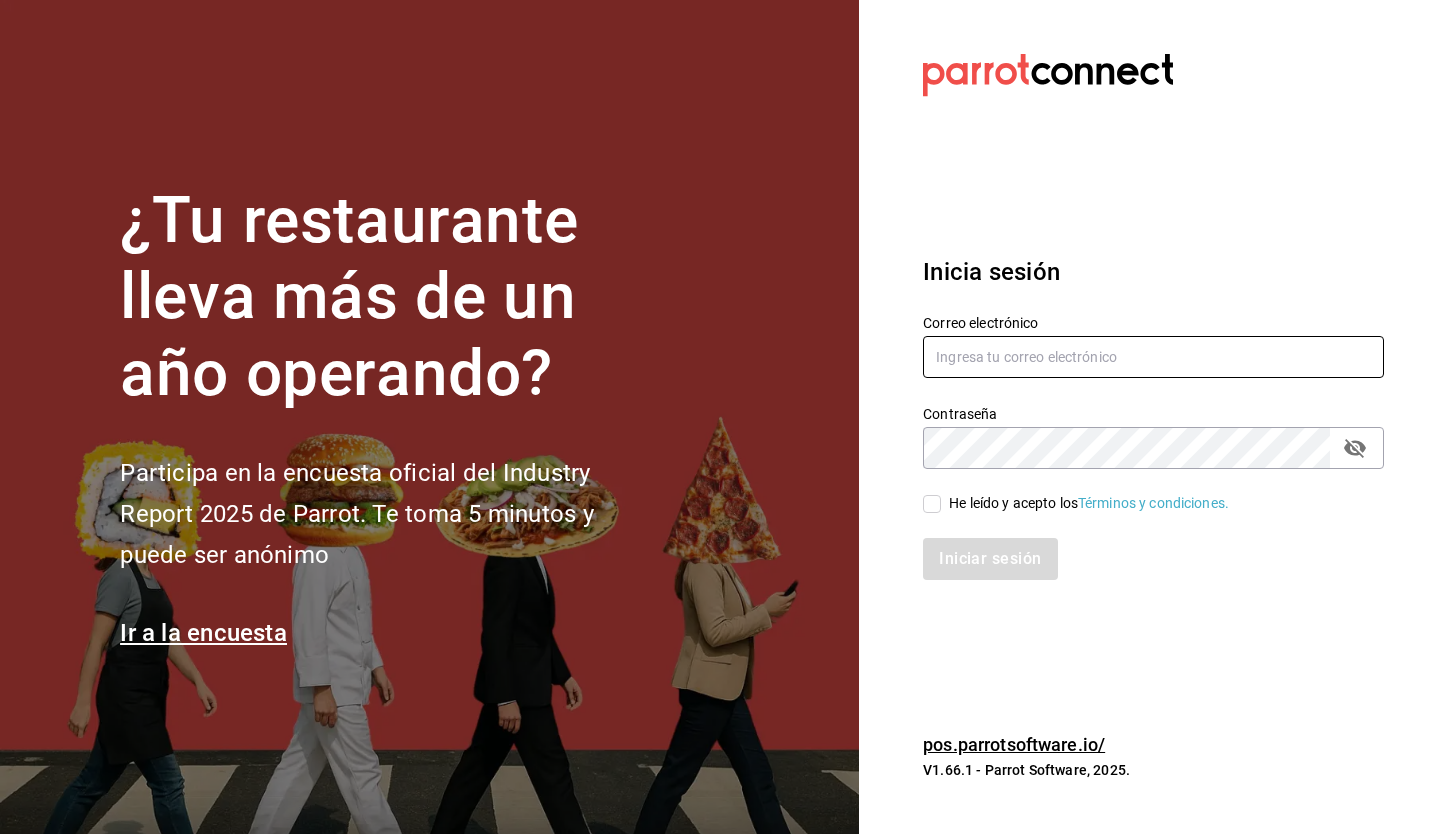 type on "[EMAIL]" 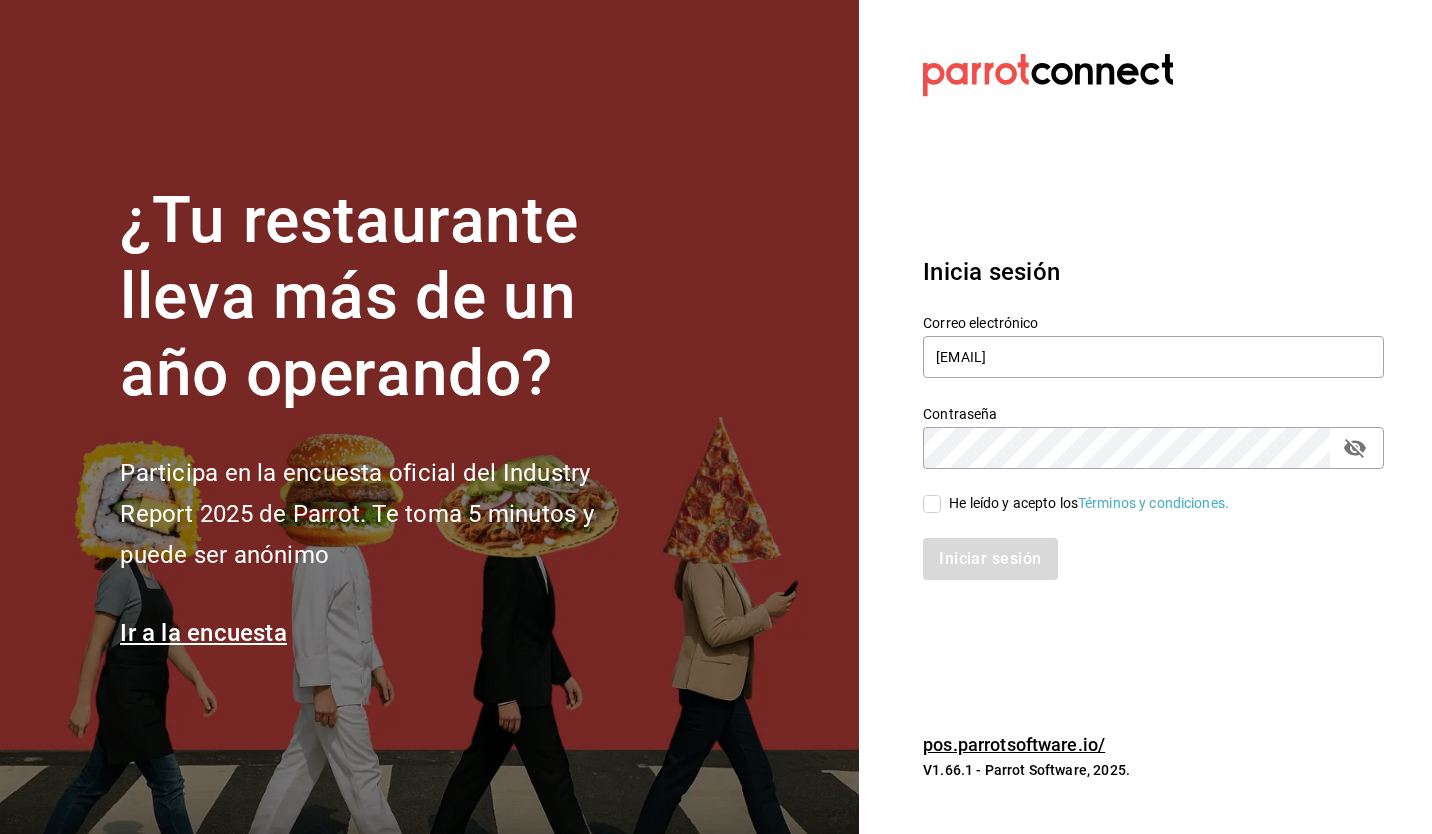 click on "He leído y acepto los  Términos y condiciones." at bounding box center (932, 504) 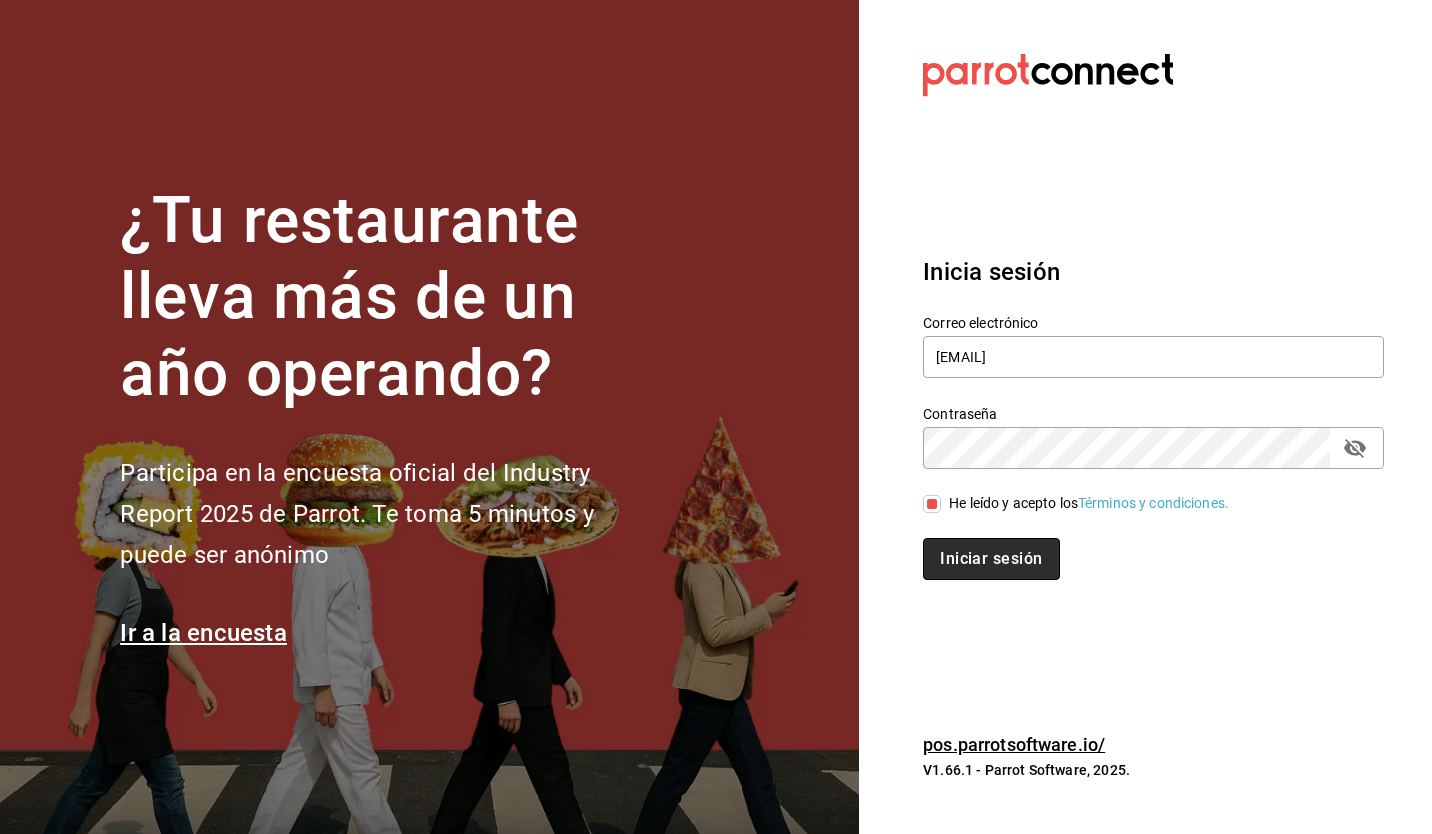 click on "Iniciar sesión" at bounding box center (991, 559) 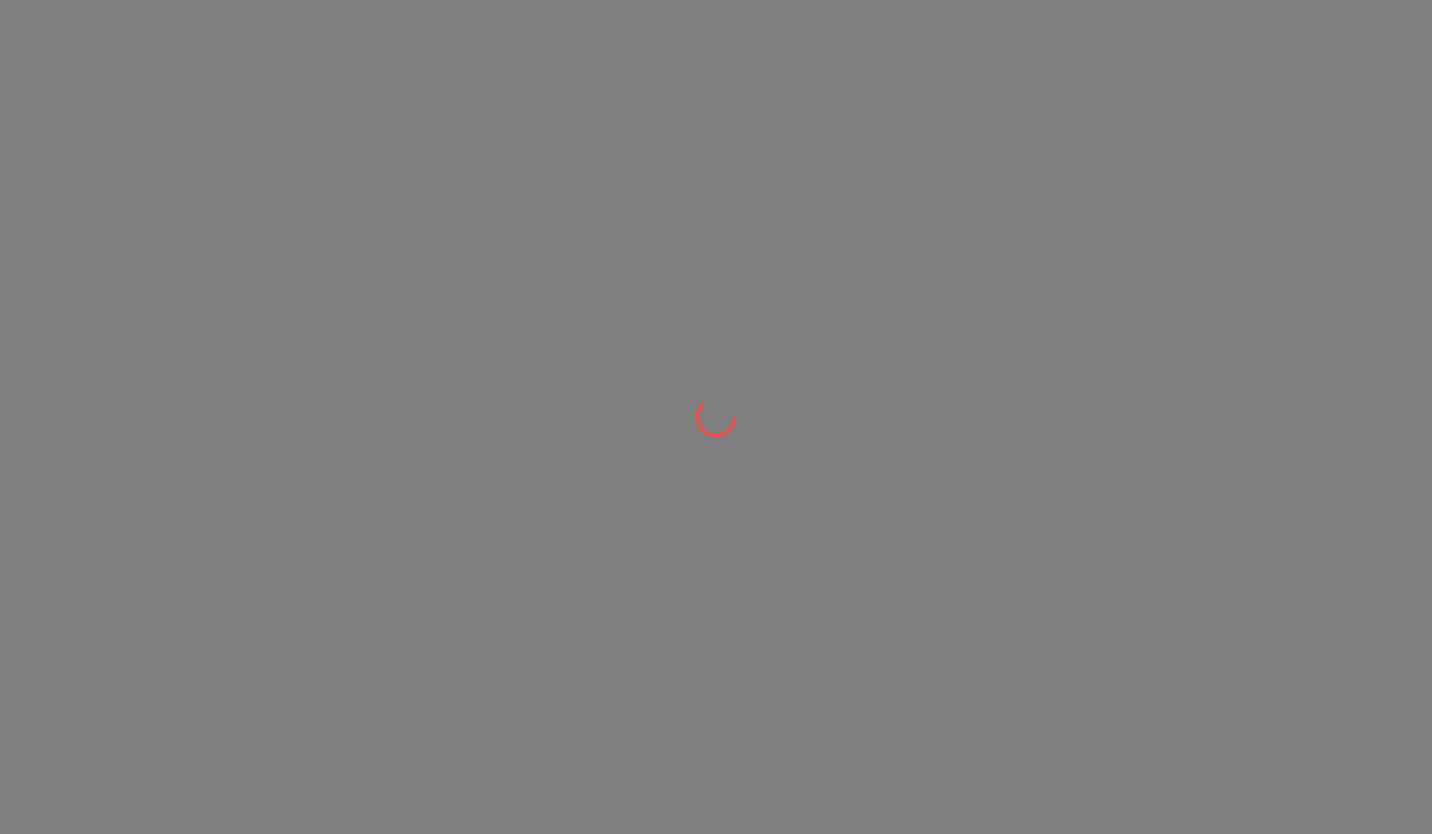 scroll, scrollTop: 0, scrollLeft: 0, axis: both 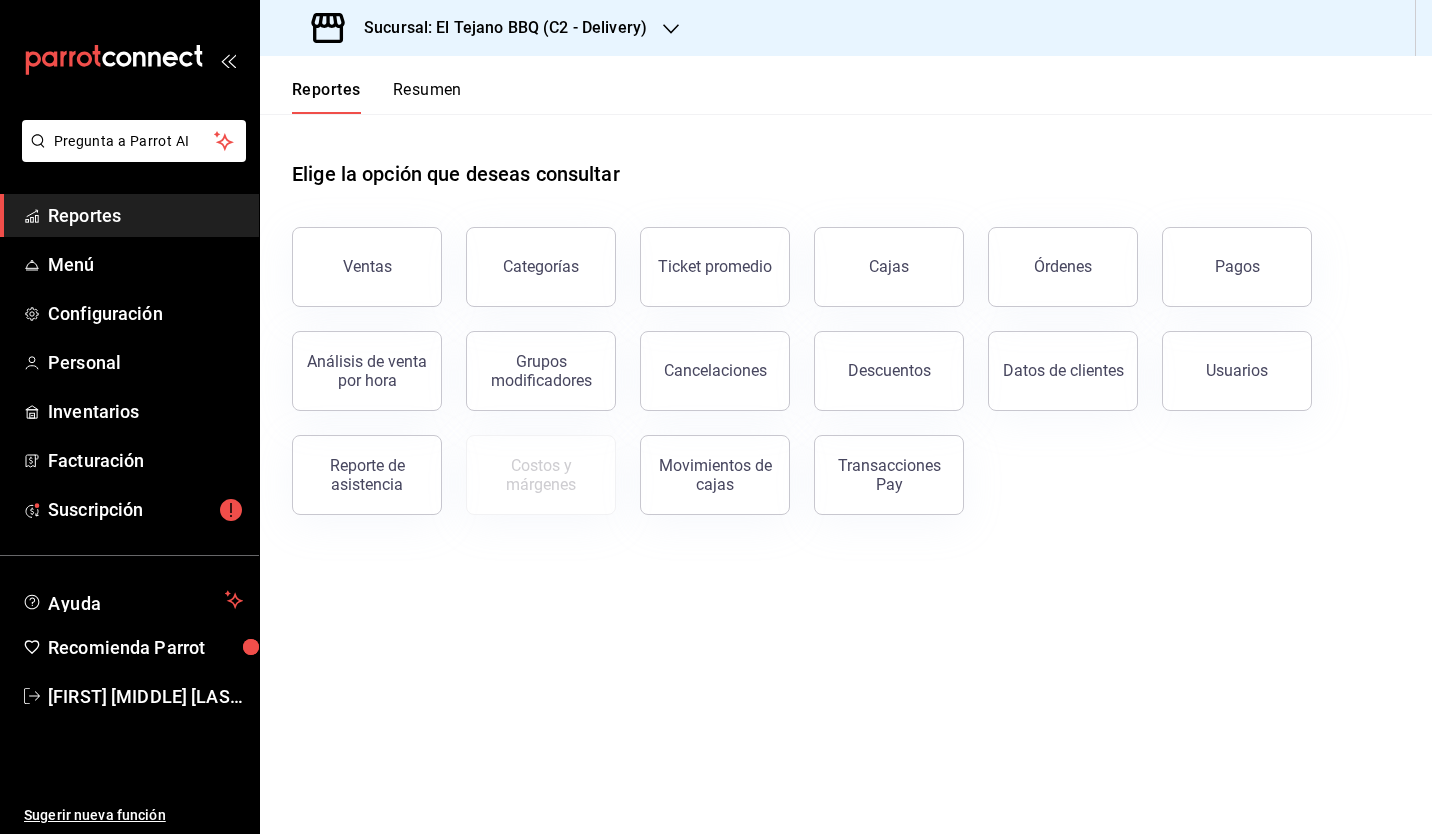 click on "Reportes" at bounding box center (145, 215) 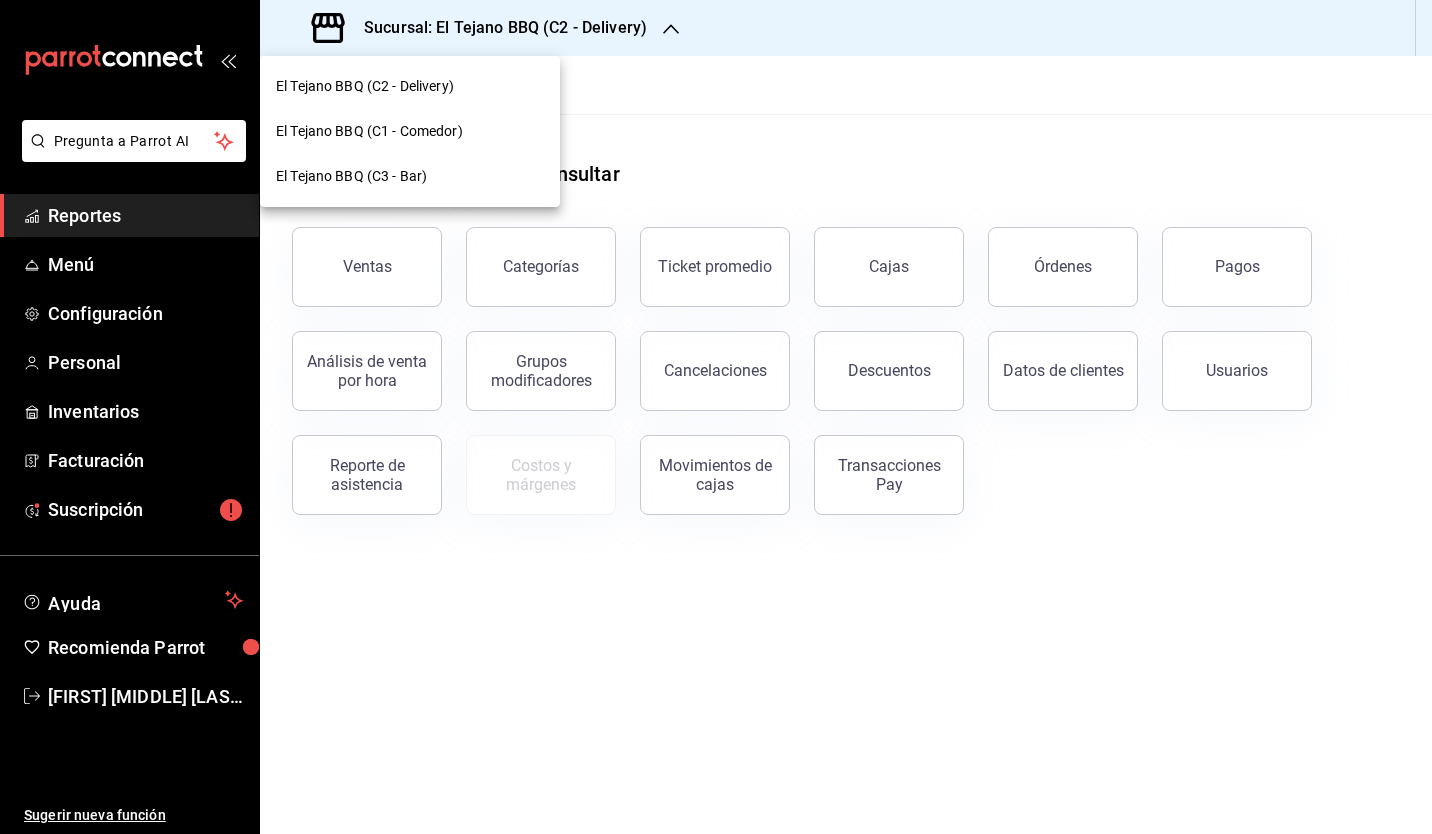 click on "El Tejano BBQ (C1 - Comedor)" at bounding box center [369, 131] 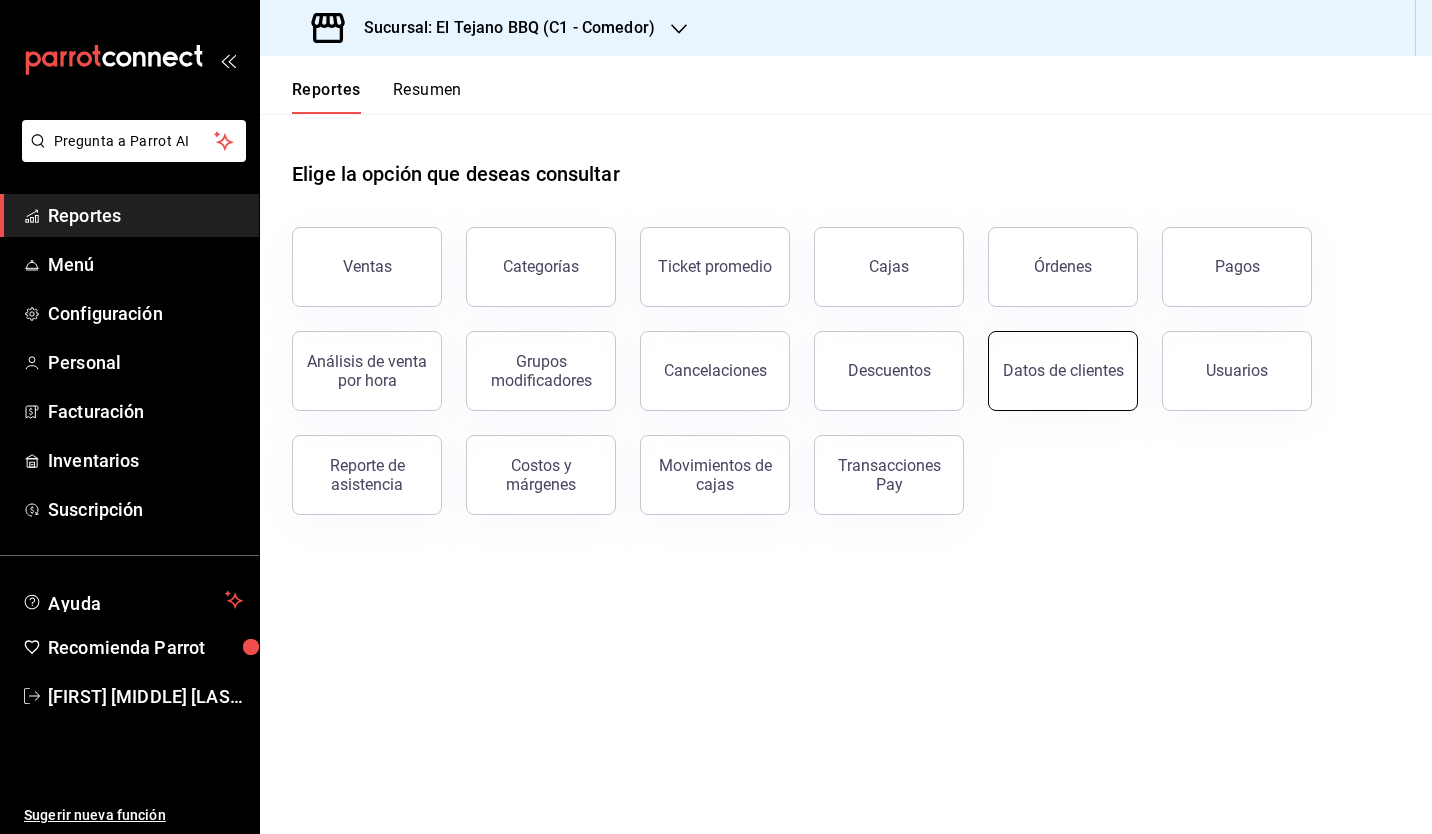 click on "Datos de clientes" at bounding box center [1063, 370] 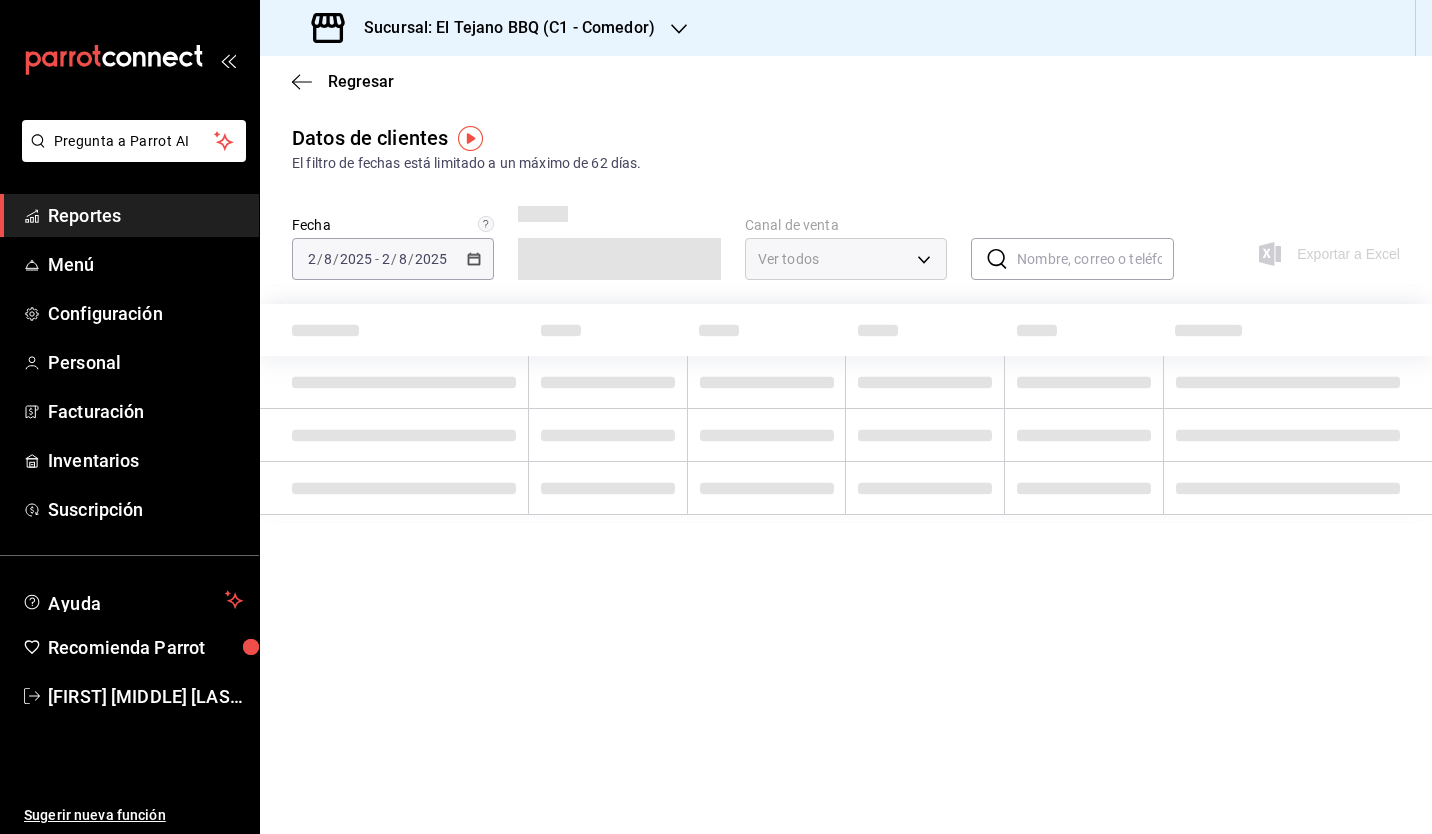type on "PARROT,DIDI_FOOD,ONLINE" 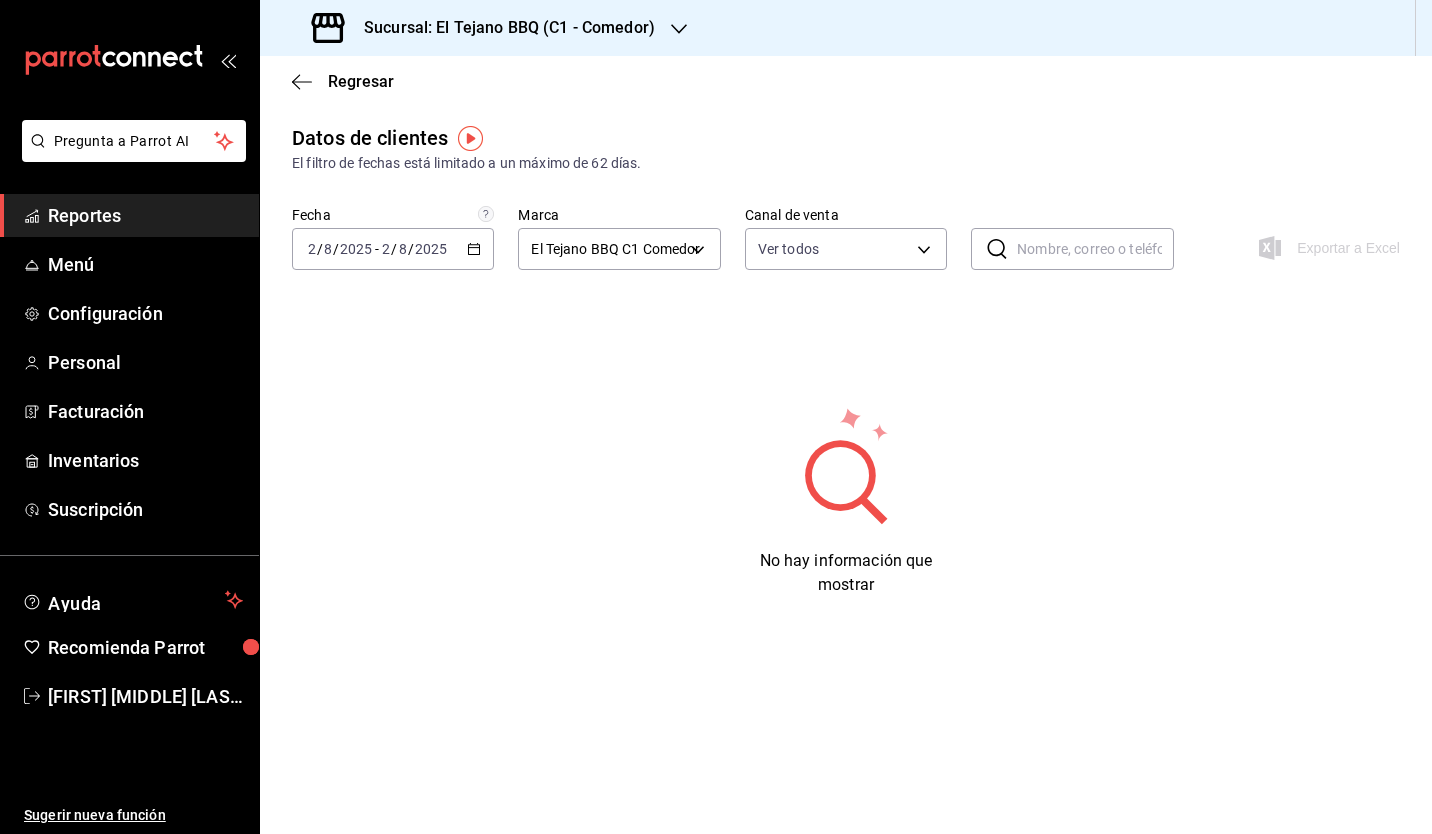 click on "2025-08-02 2 / 8 / 2025 - 2025-08-02 2 / 8 / 2025" at bounding box center (393, 249) 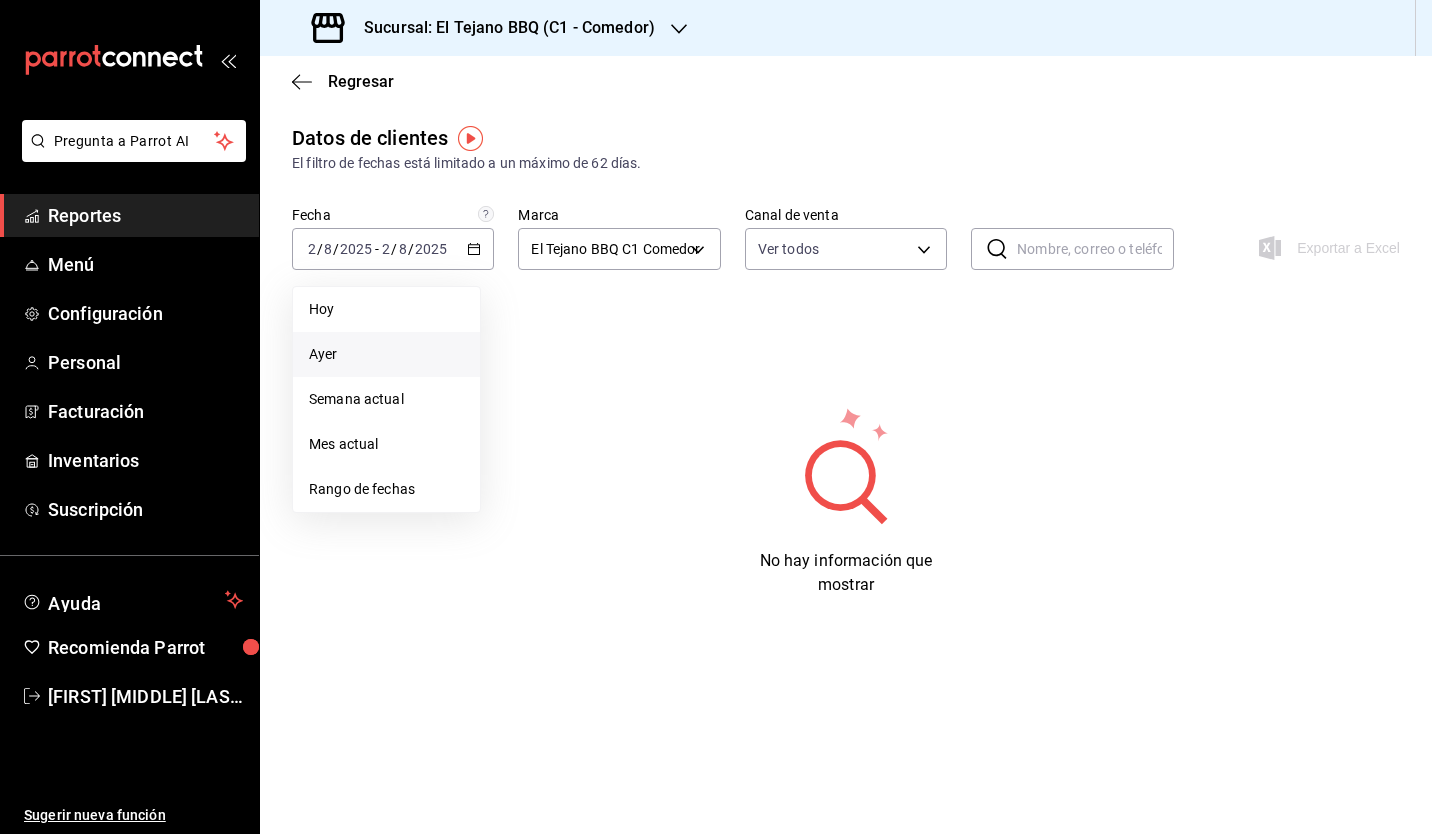 click on "Ayer" at bounding box center [386, 354] 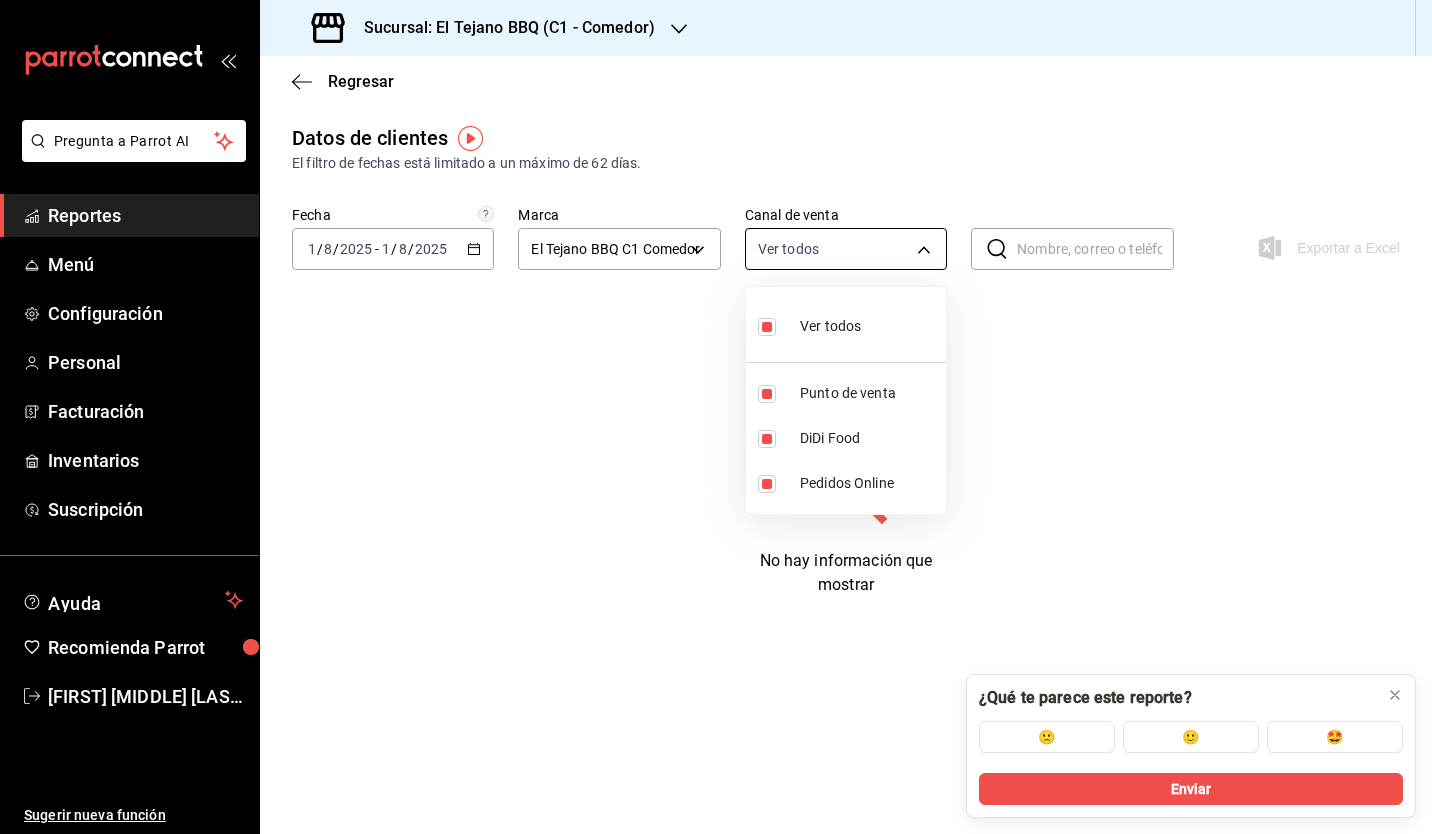 click on "Pregunta a Parrot AI Reportes   Menú   Configuración   Personal   Facturación   Inventarios   Suscripción   Ayuda Recomienda Parrot   Carlos Alberto De la Rosa   Sugerir nueva función   Sucursal: El Tejano BBQ (C1 - Comedor) Regresar Datos de clientes El filtro de fechas está limitado a un máximo de 62 días.   Fecha 2025-08-01 1 / 8 / 2025 - 2025-08-01 1 / 8 / 2025 Marca El Tejano BBQ C1 Comedor c94772c4-3311-41c2-8861-4f79a687b49f Canal de venta Ver todos PARROT,DIDI_FOOD,ONLINE ​ ​ Exportar a Excel No hay información que mostrar Select a rating to continue GANA 1 MES GRATIS EN TU SUSCRIPCIÓN AQUÍ ¿Recuerdas cómo empezó tu restaurante?
Hoy puedes ayudar a un colega a tener el mismo cambio que tú viviste.
Recomienda Parrot directamente desde tu Portal Administrador.
Es fácil y rápido.
🎁 Por cada restaurante que se una, ganas 1 mes gratis. Ver video tutorial Ir a video ¿Qué te parece este reporte? 🙁 🙂 🤩 Enviar Pregunta a Parrot AI Reportes   Menú   Configuración" at bounding box center (716, 417) 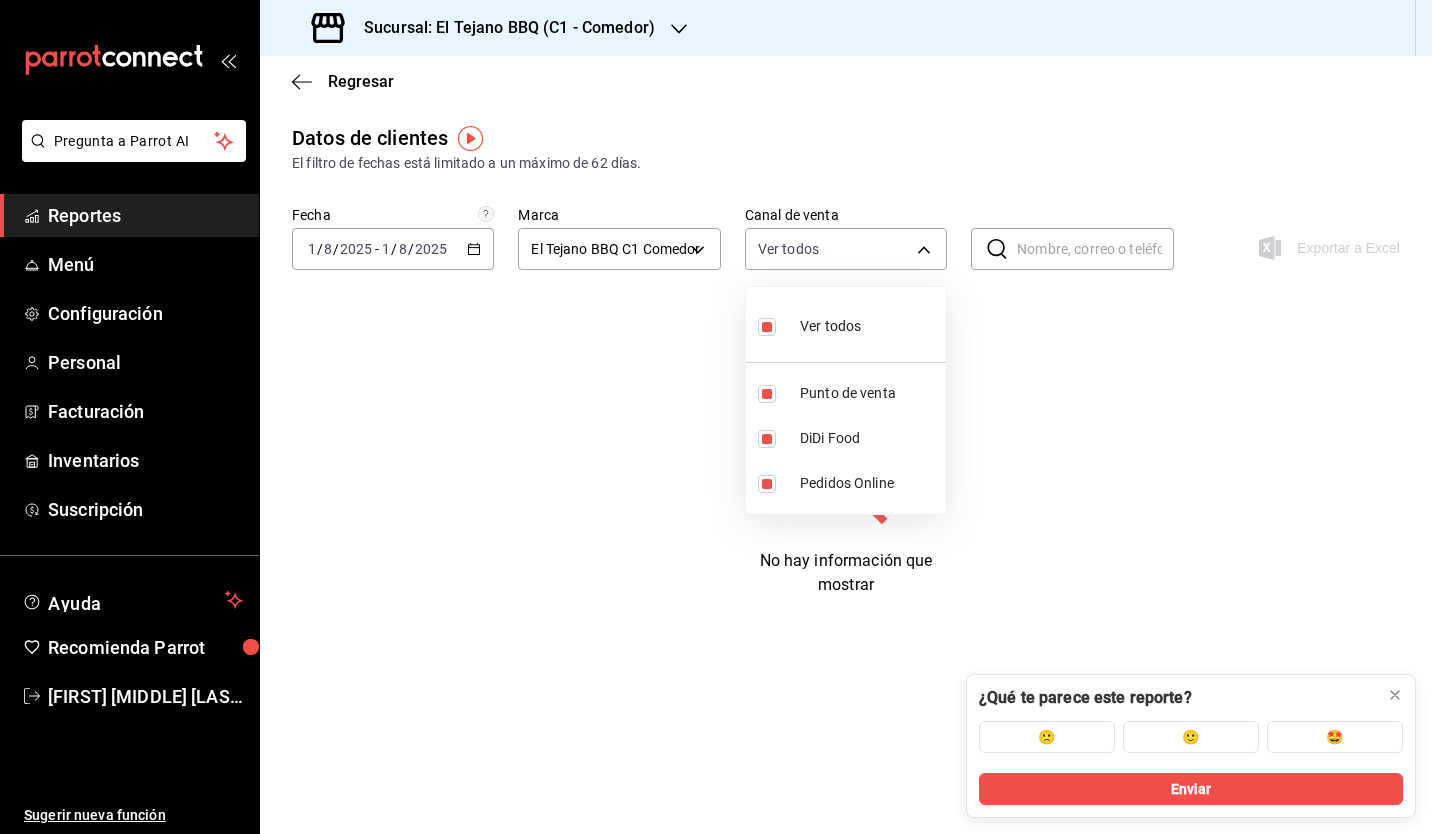 click at bounding box center (716, 417) 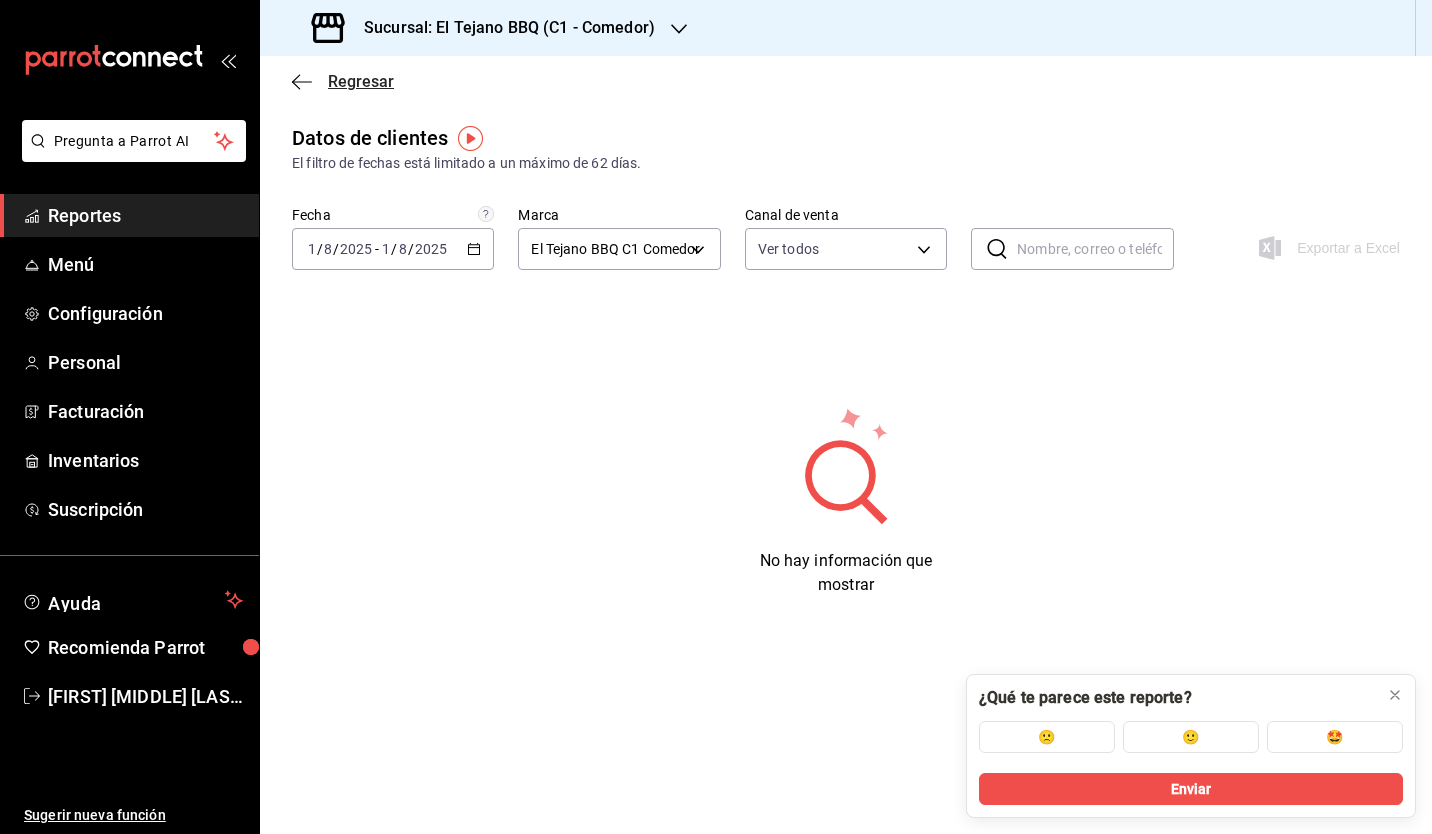 click on "Regresar" at bounding box center (361, 81) 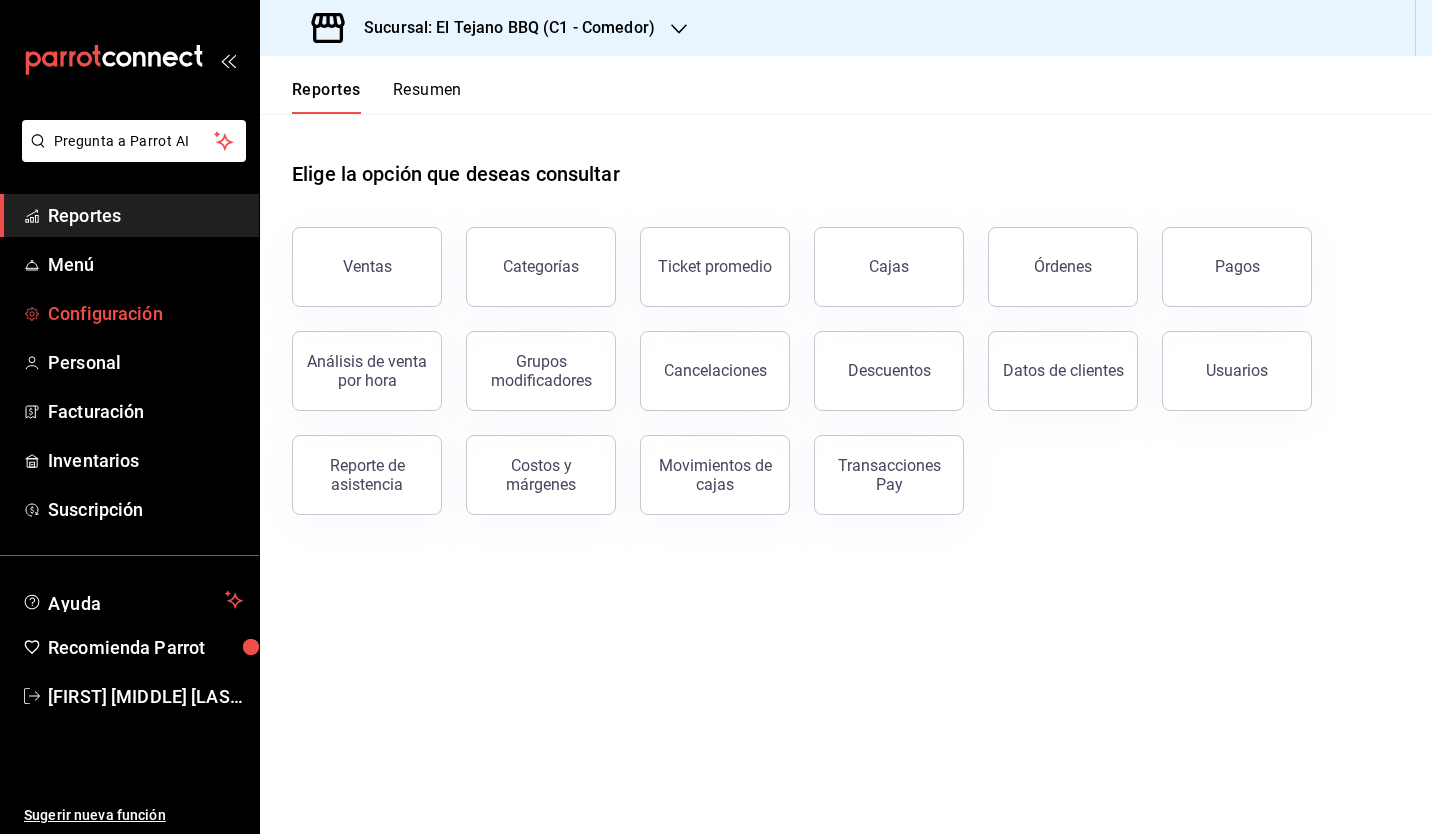 click on "Configuración" at bounding box center (129, 313) 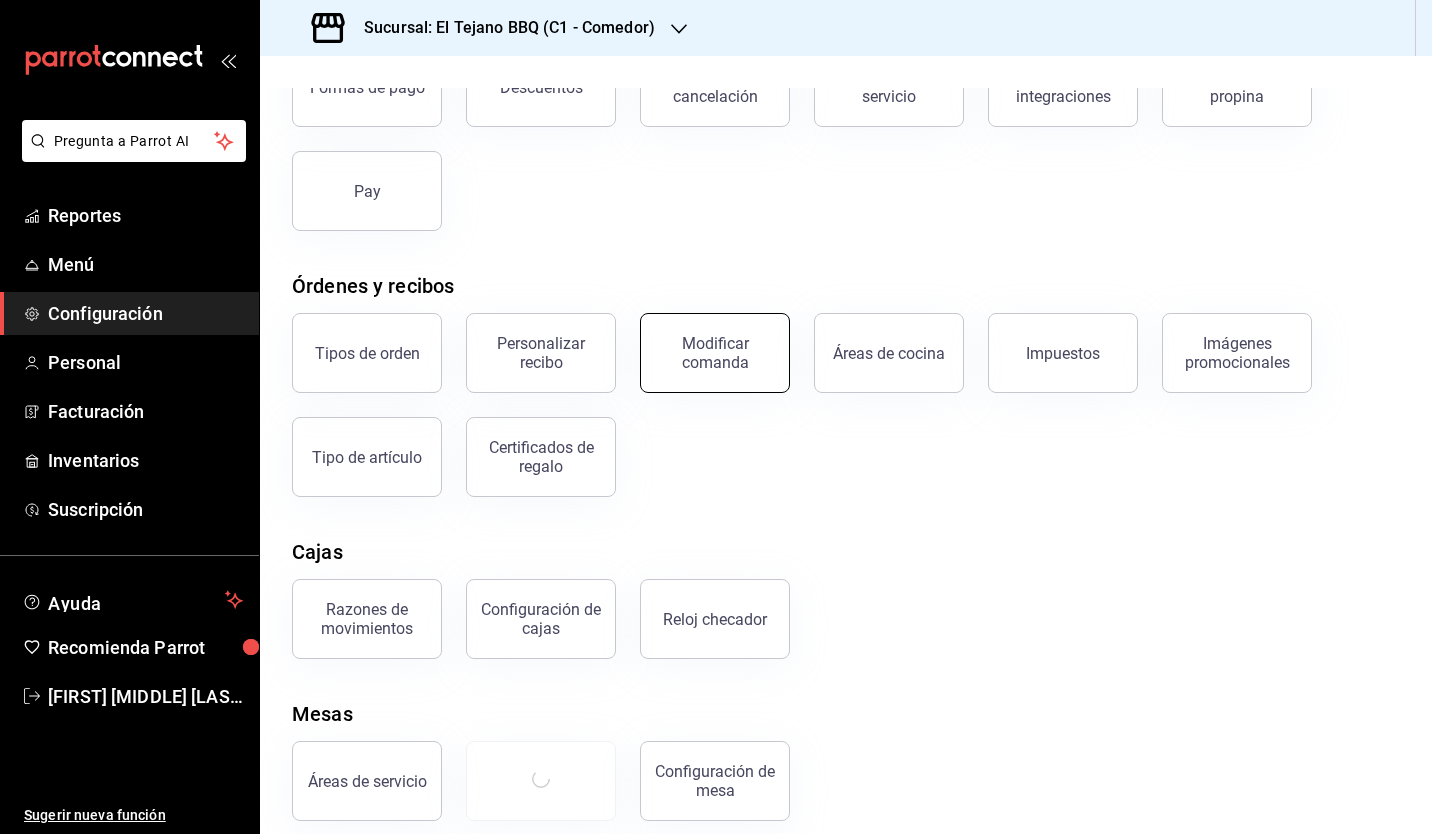 scroll, scrollTop: 180, scrollLeft: 0, axis: vertical 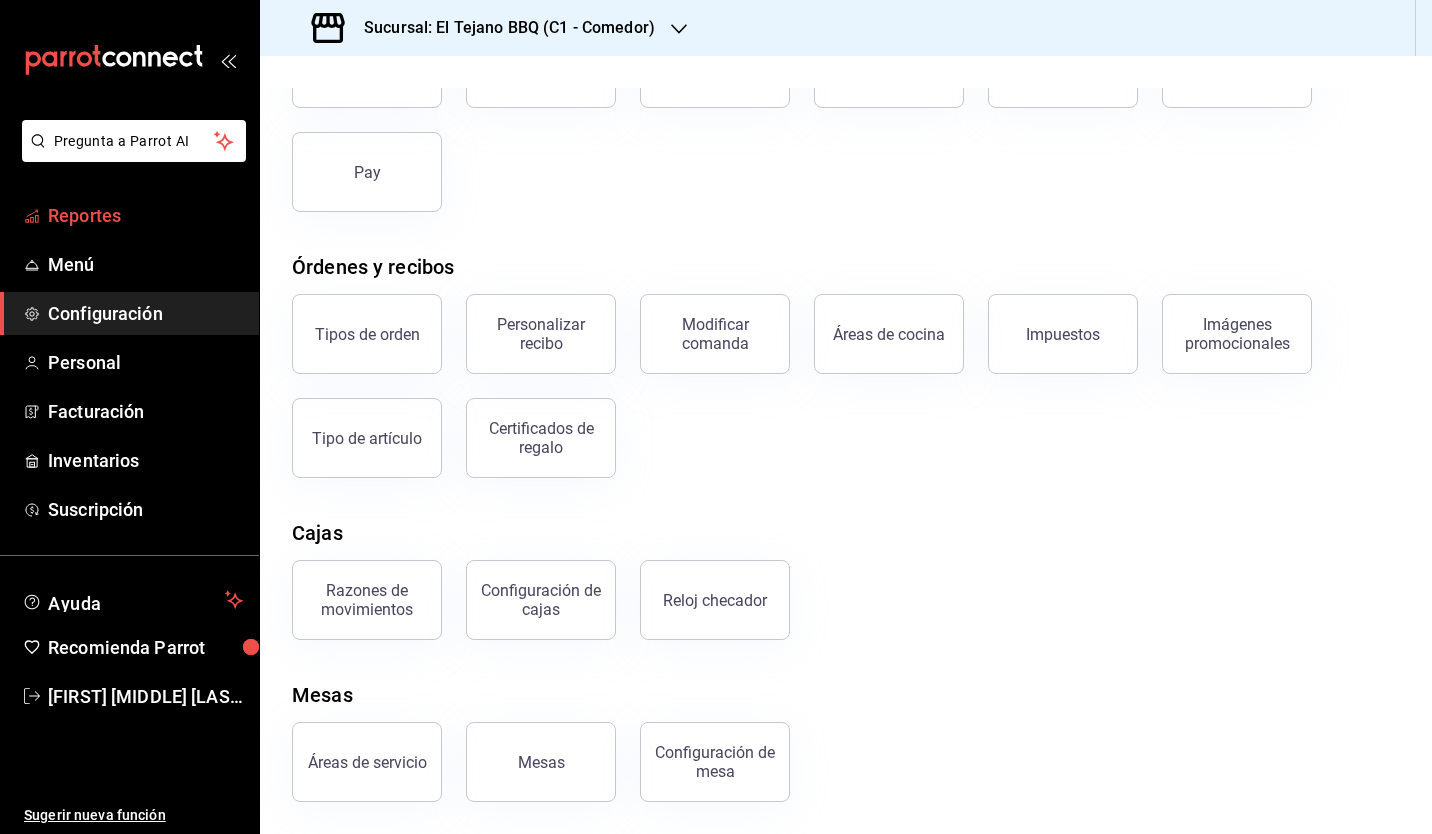 click on "Reportes" at bounding box center [145, 215] 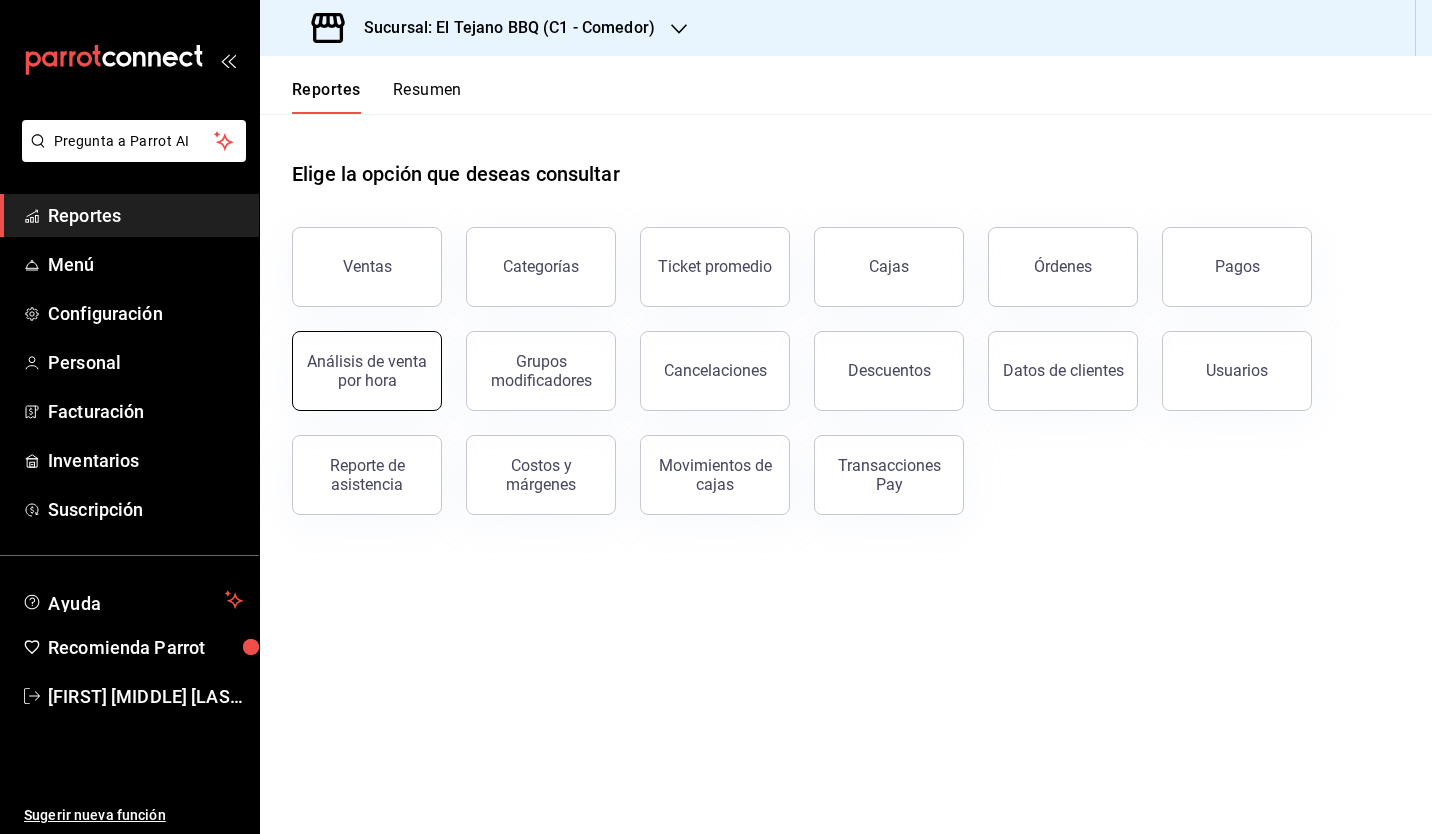 click on "Análisis de venta por hora" at bounding box center (367, 371) 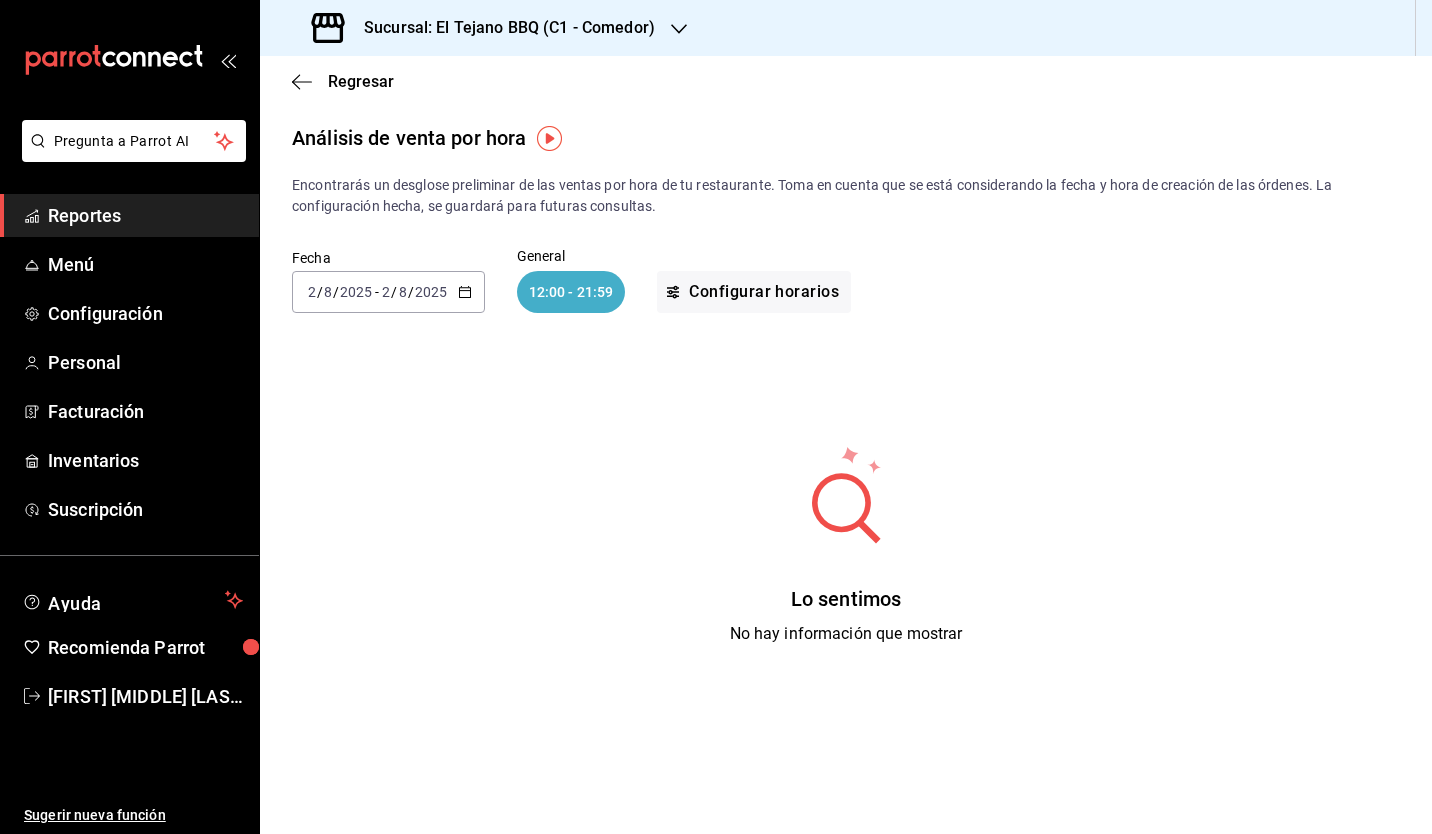 click on "2025-08-02 2 / 8 / 2025 - 2025-08-02 2 / 8 / 2025" at bounding box center [388, 292] 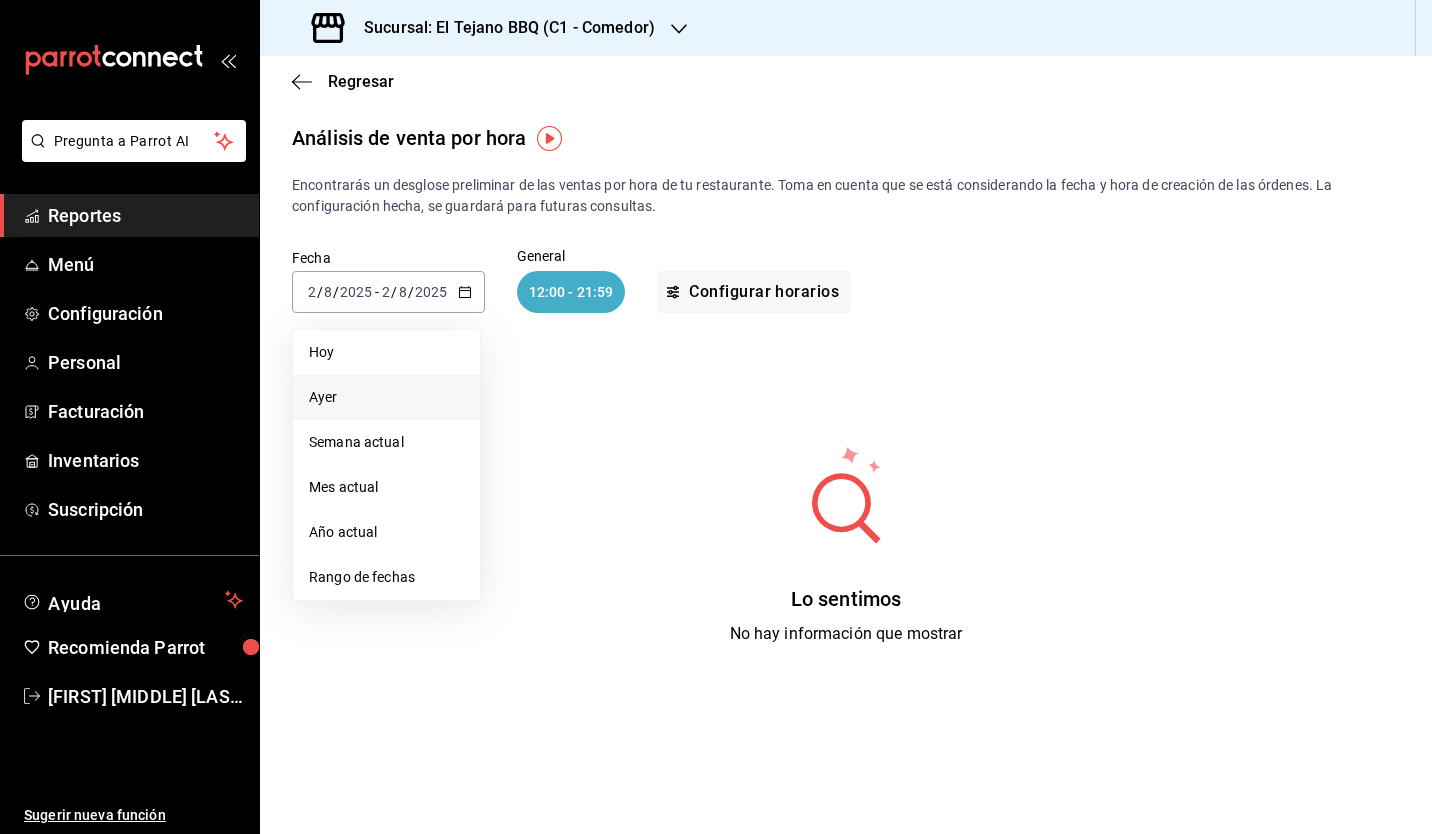 click on "Ayer" at bounding box center [386, 397] 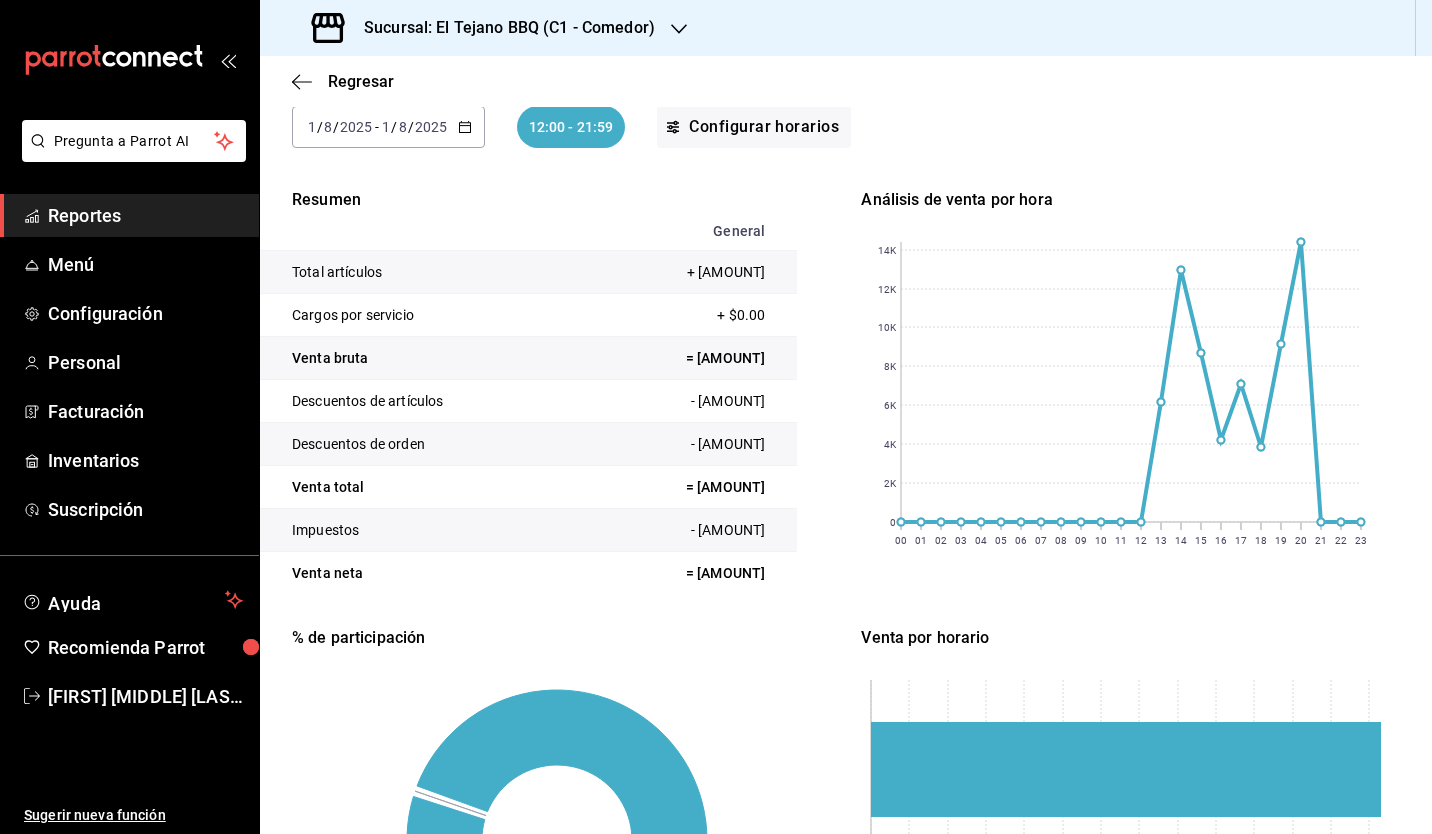 scroll, scrollTop: 0, scrollLeft: 0, axis: both 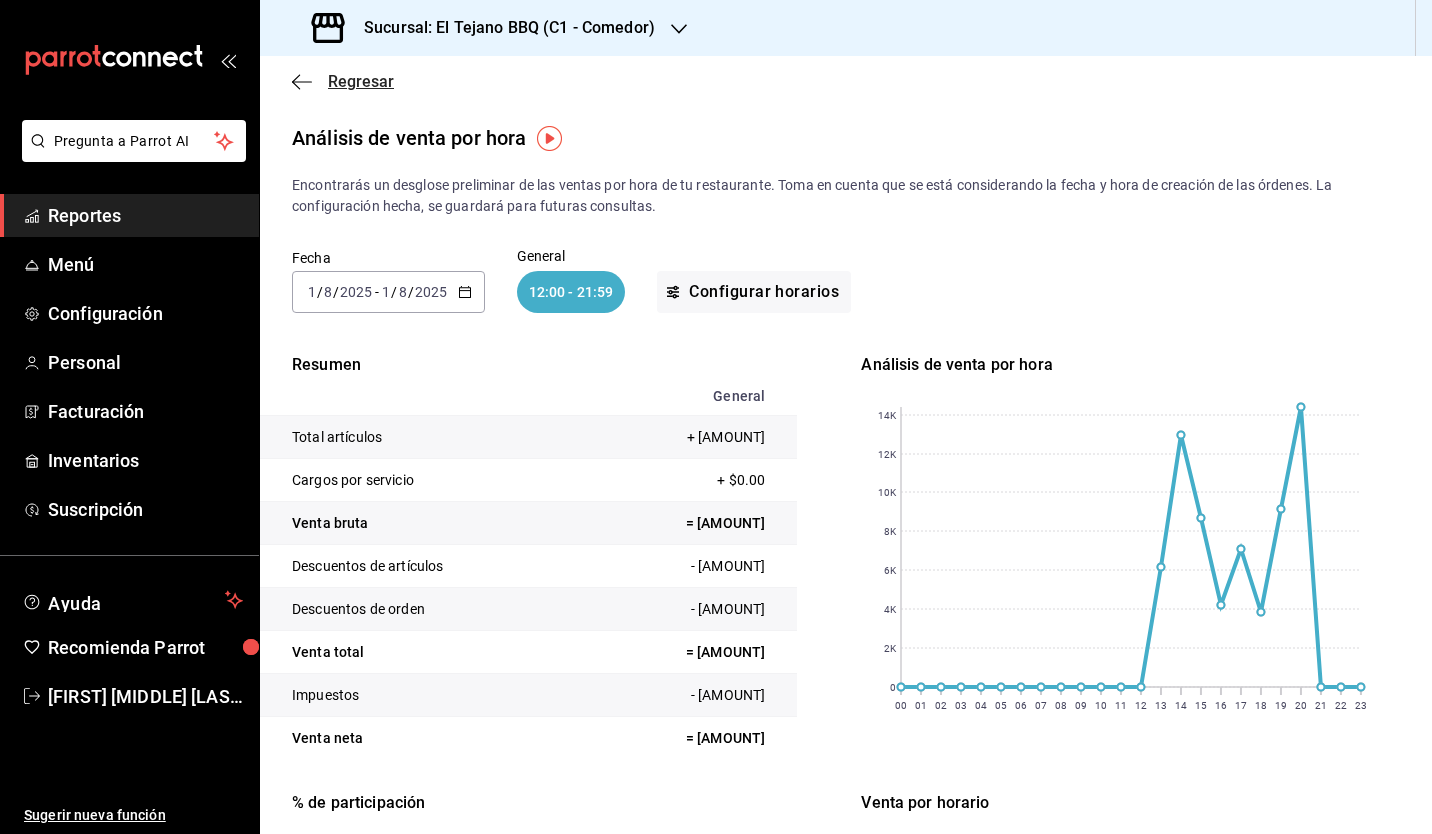 click on "Regresar" at bounding box center [361, 81] 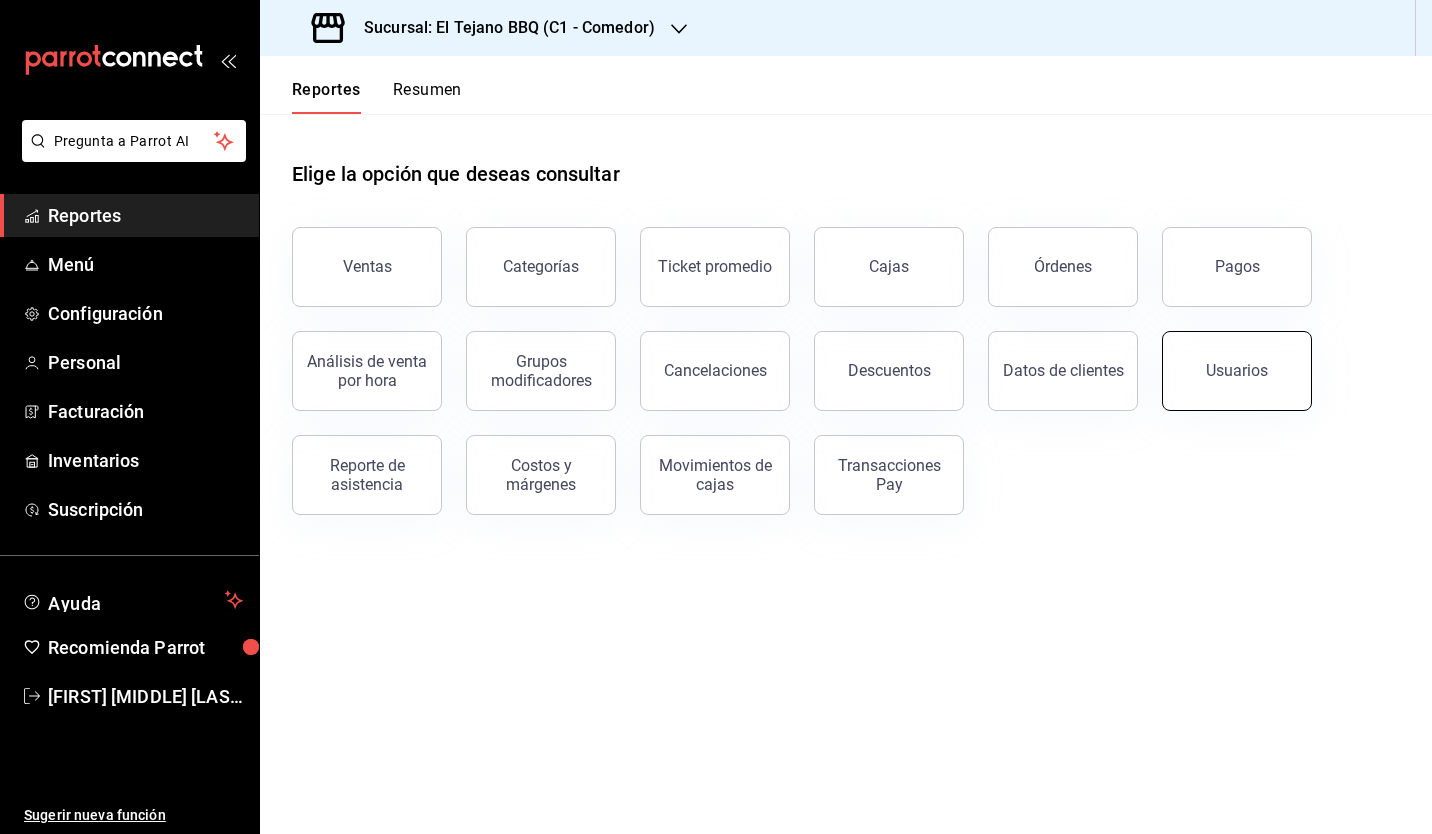 click on "Usuarios" at bounding box center (1237, 371) 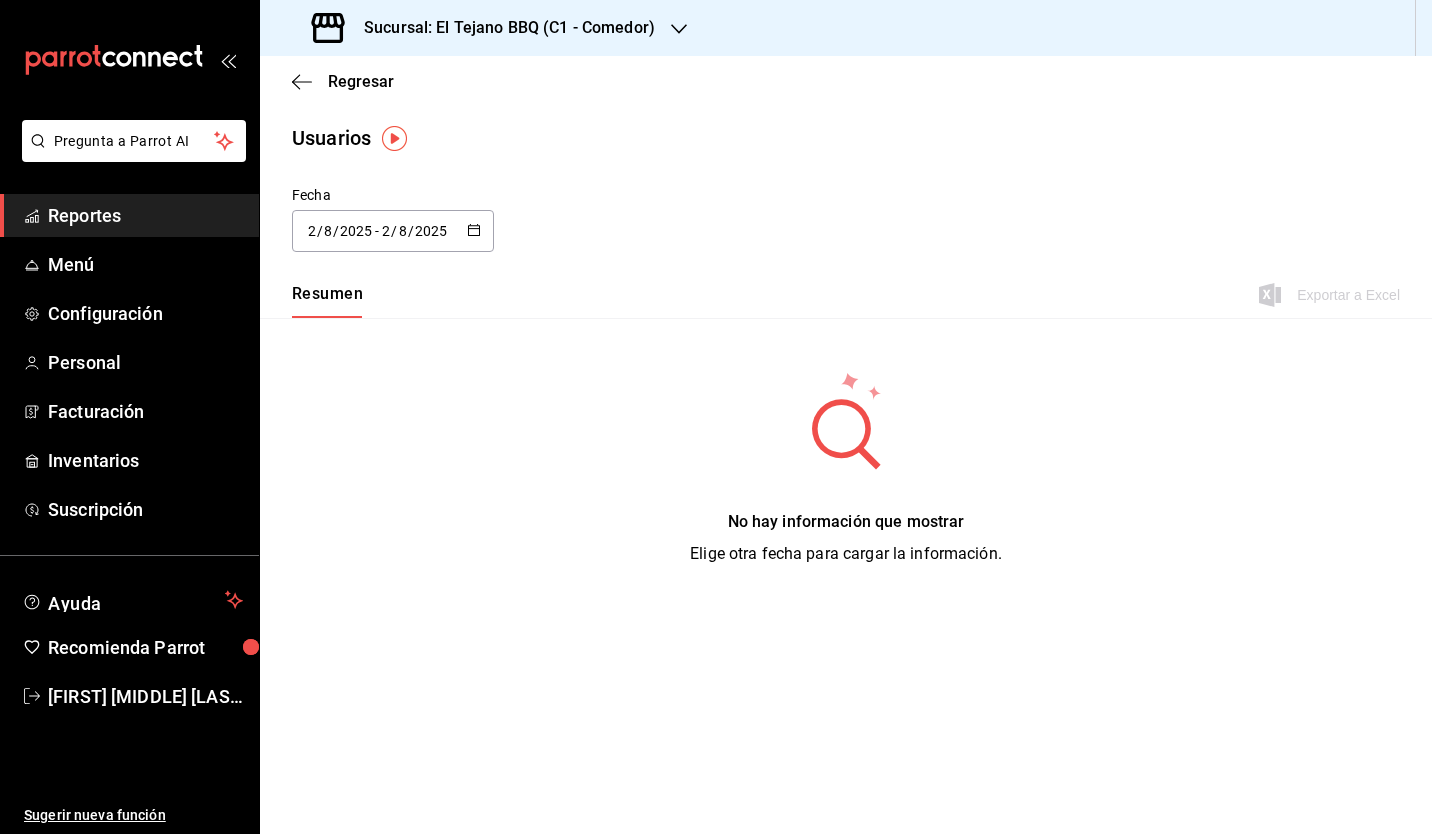 click on "2025-08-02 2 / 8 / 2025 - 2025-08-02 2 / 8 / 2025" at bounding box center [393, 231] 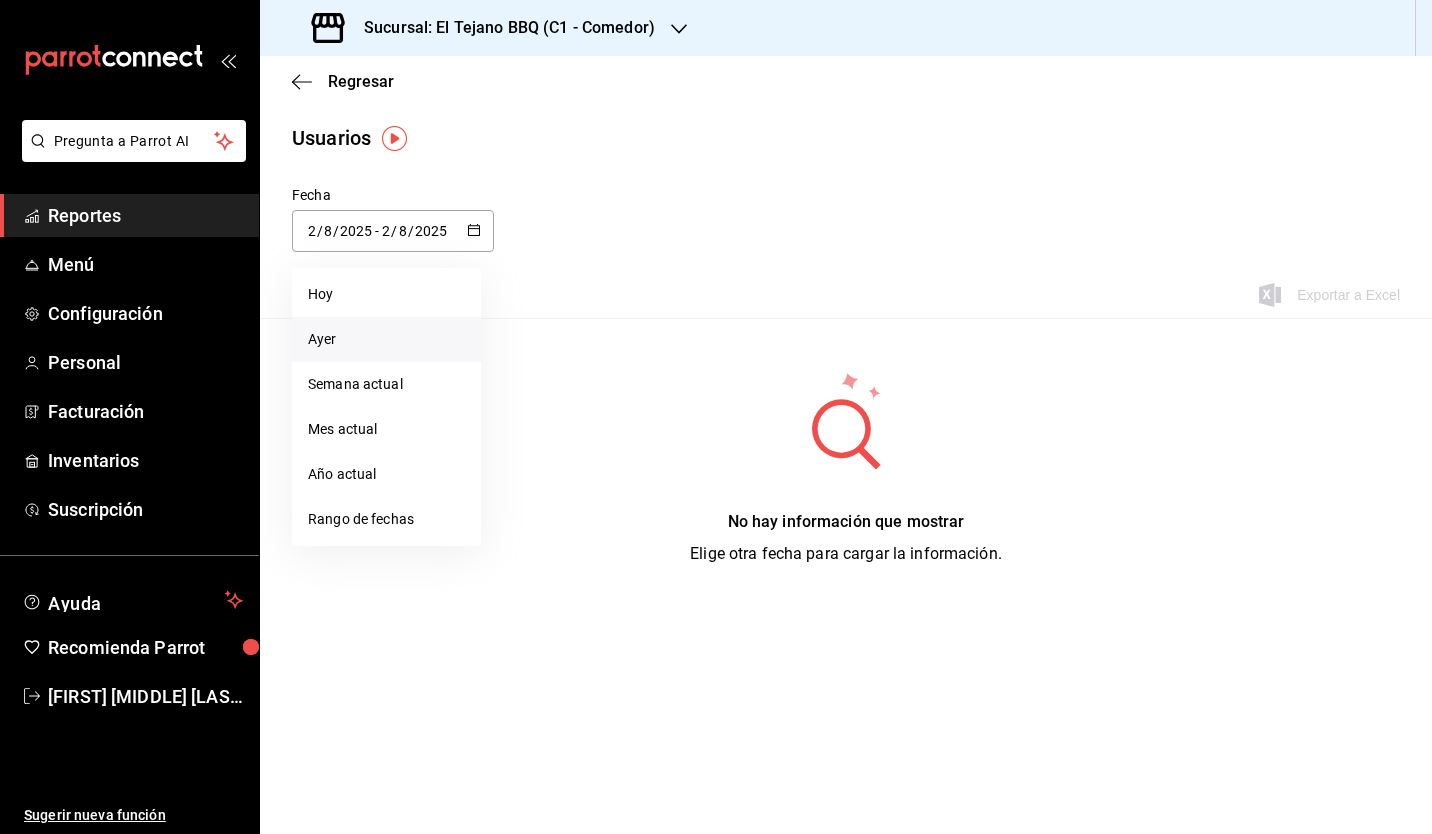 click on "Ayer" at bounding box center (386, 339) 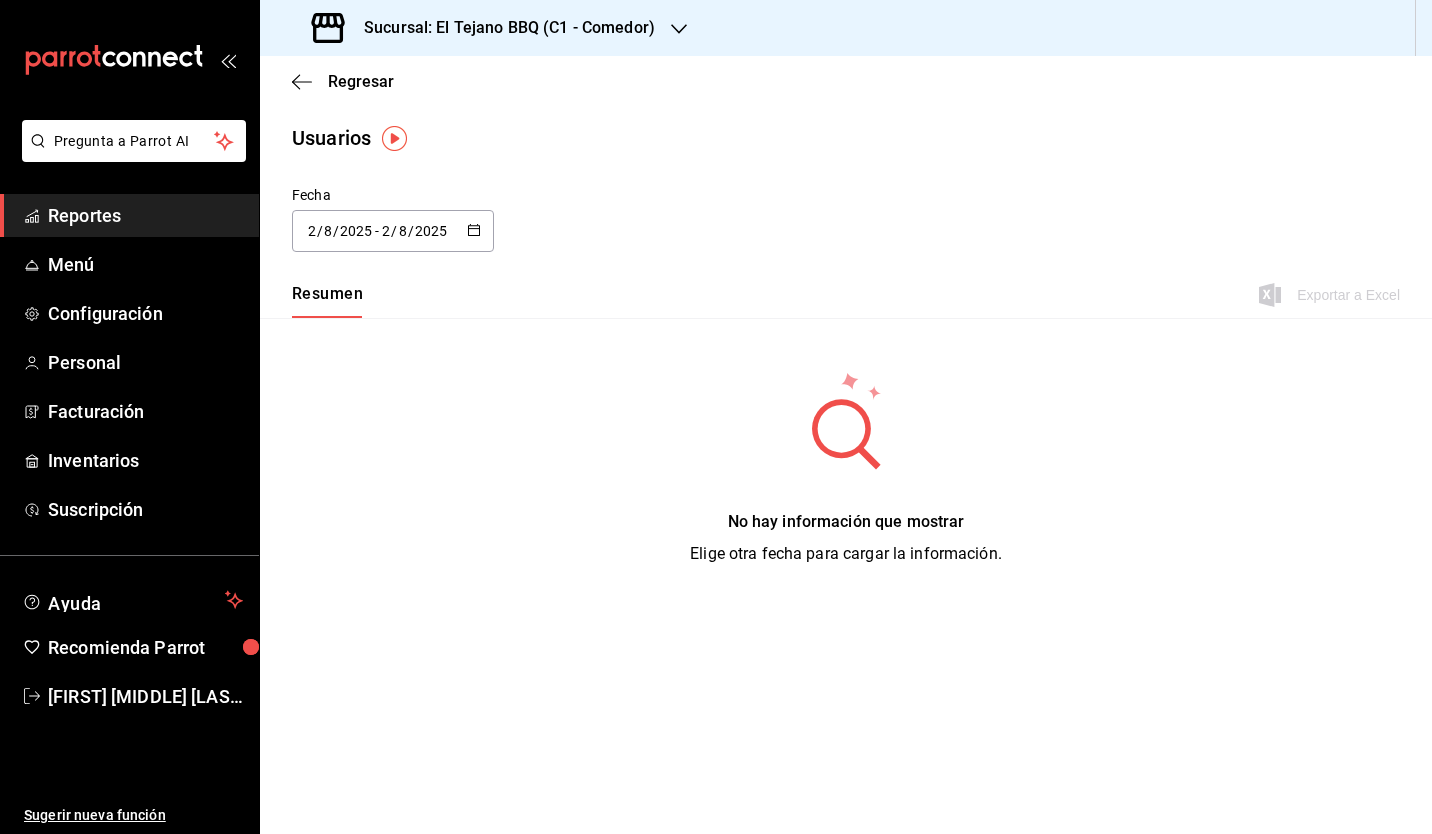 type on "2025-08-01" 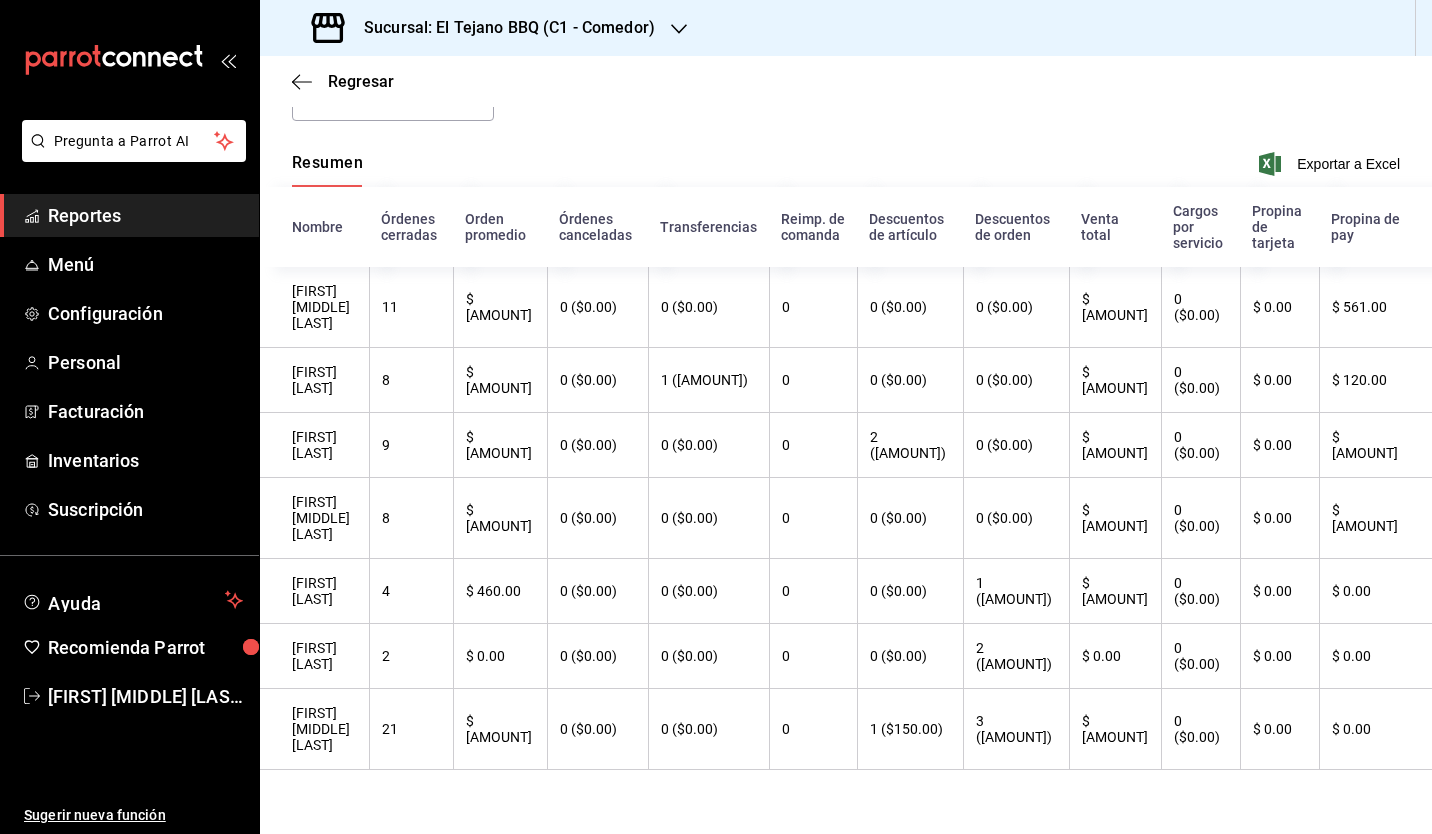 scroll, scrollTop: 0, scrollLeft: 0, axis: both 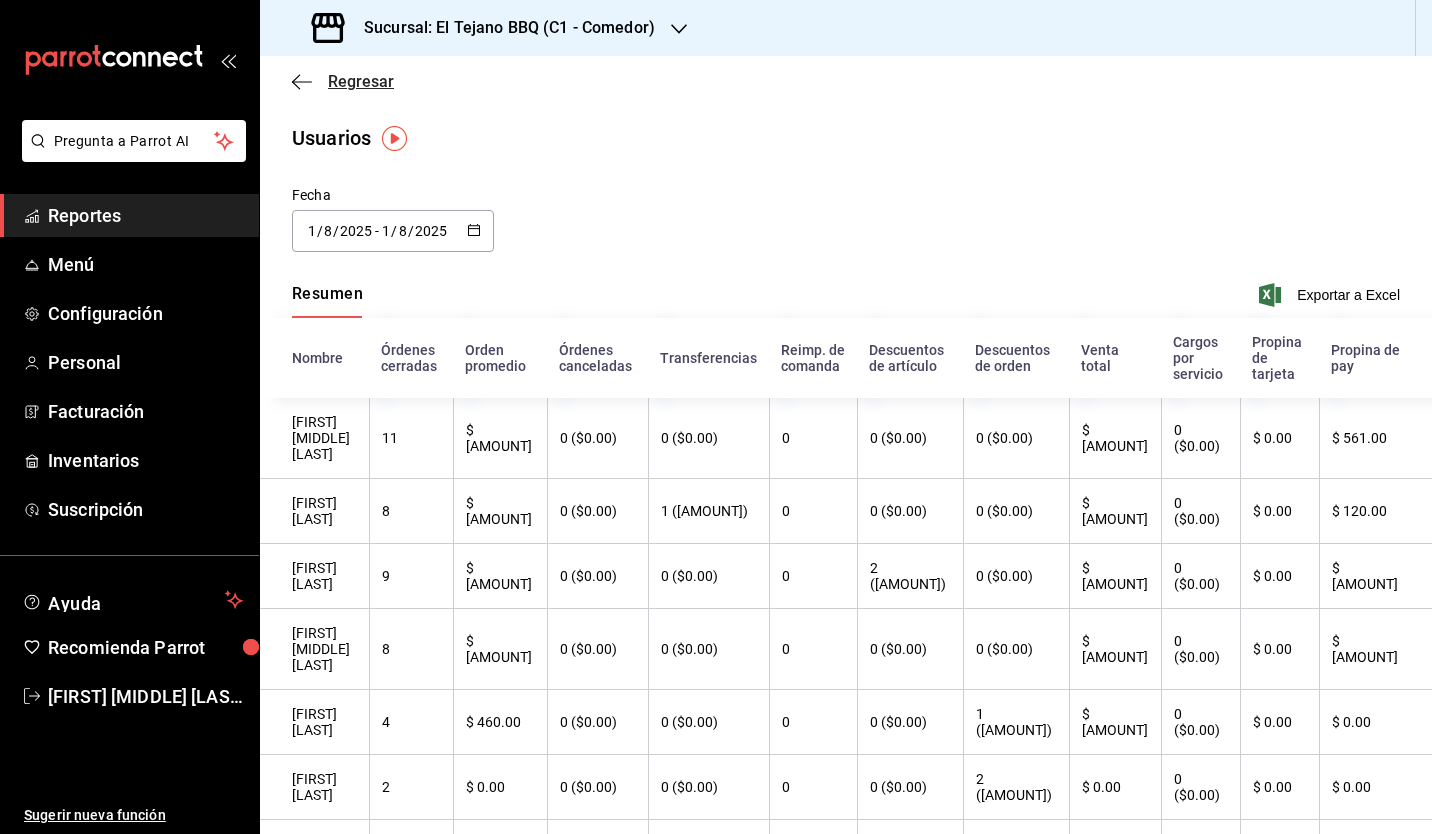 click on "Regresar" at bounding box center [343, 81] 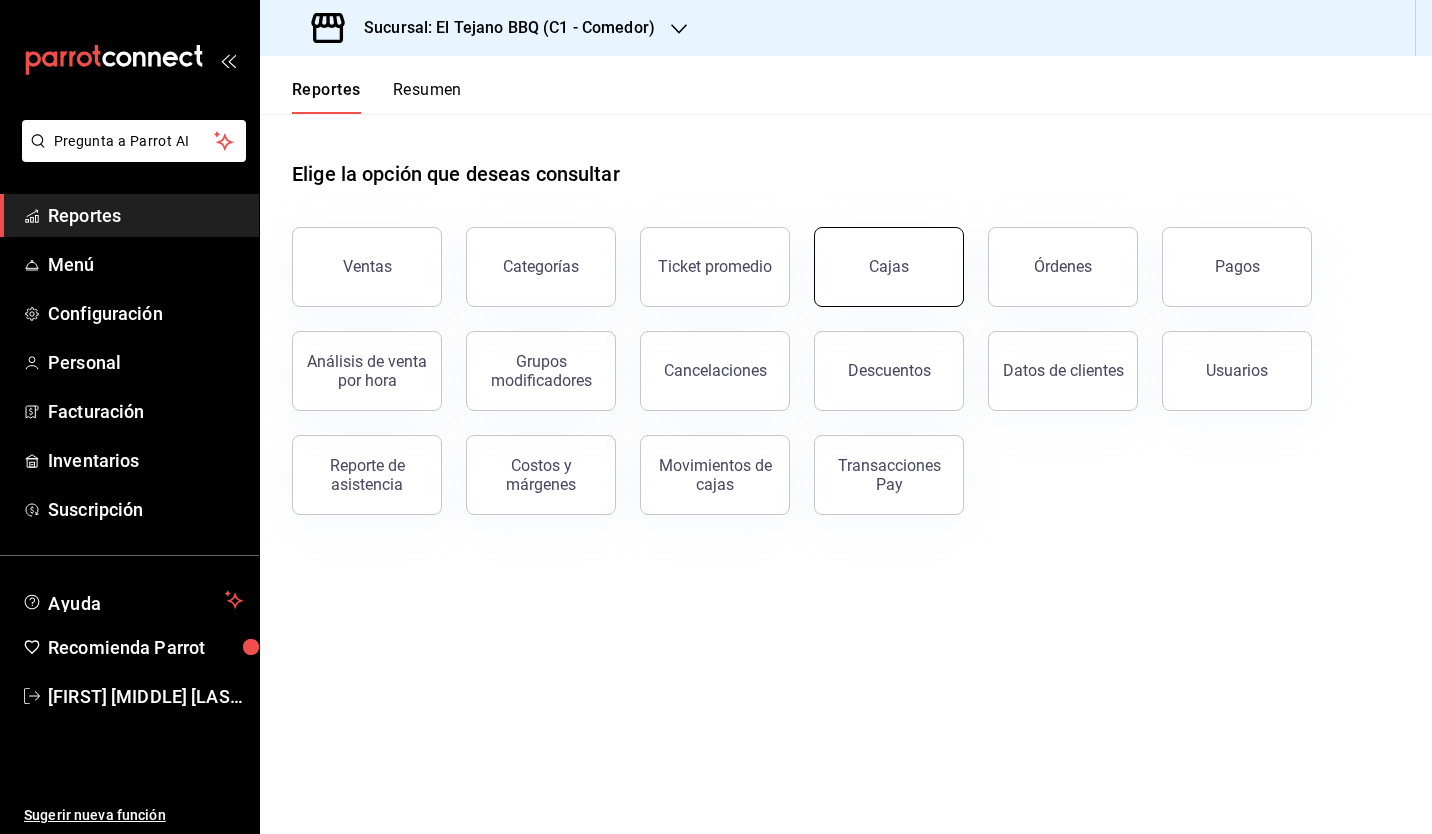 click on "Cajas" at bounding box center [889, 266] 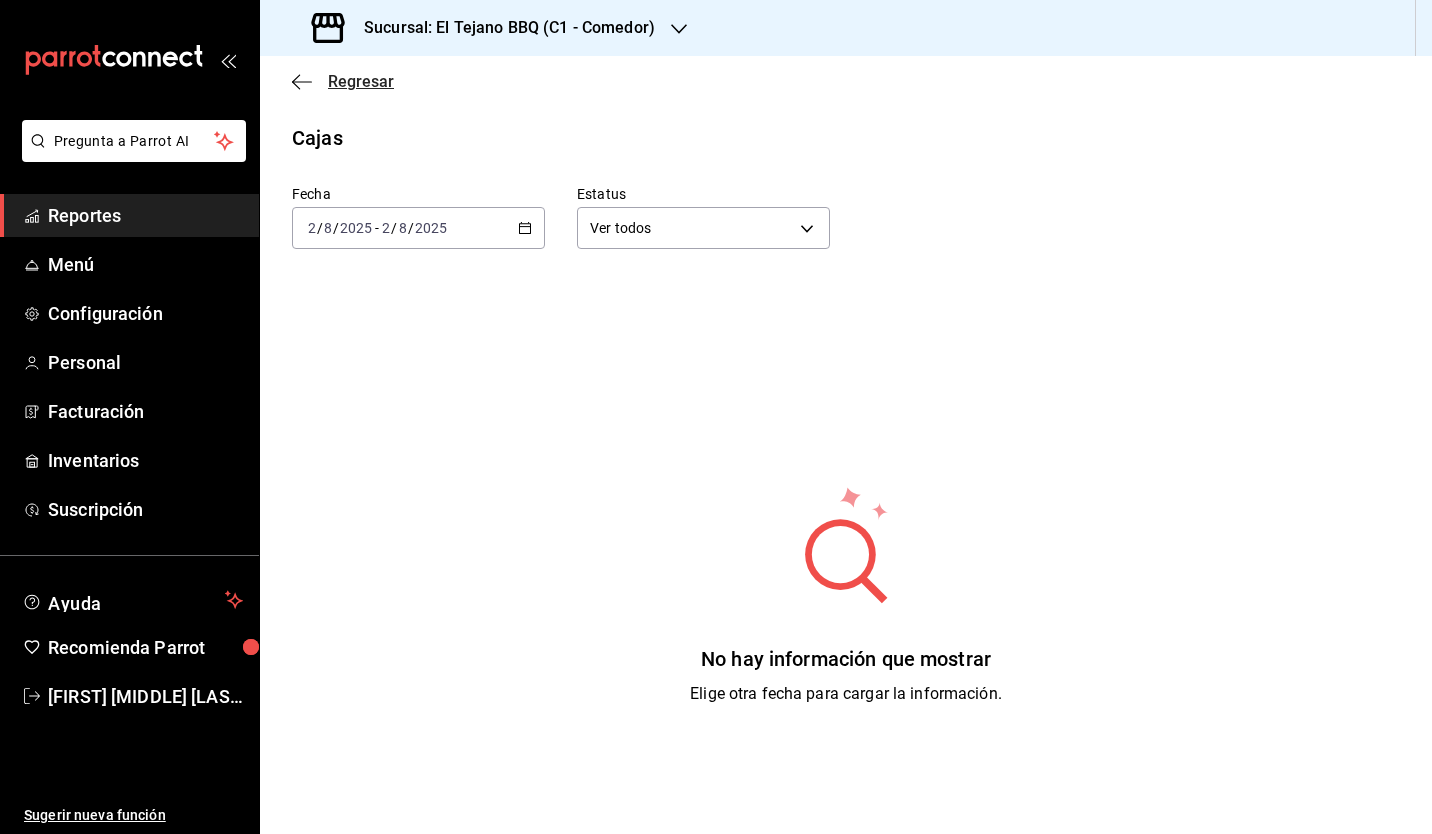 drag, startPoint x: 374, startPoint y: 92, endPoint x: 374, endPoint y: 78, distance: 14 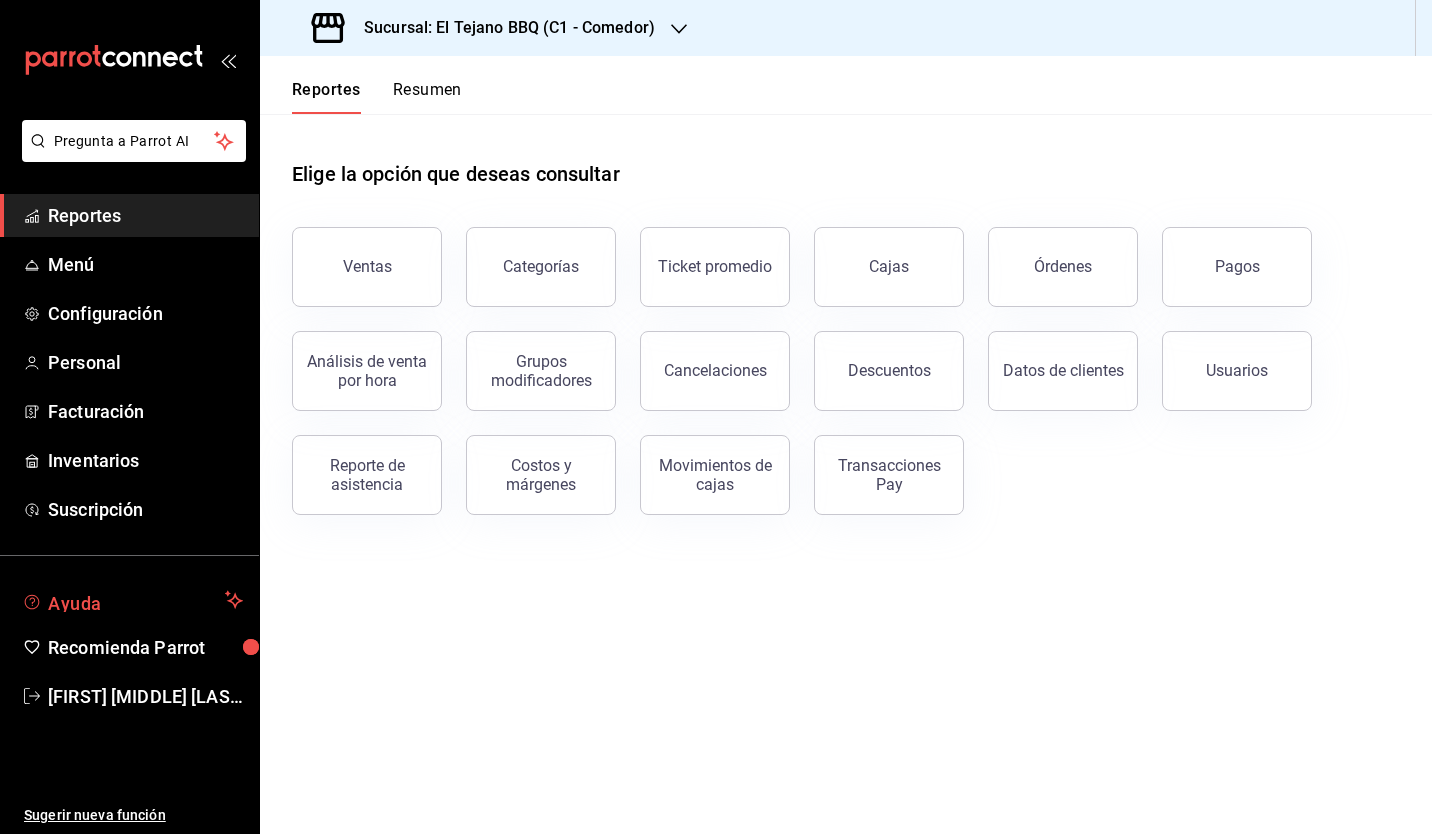 click on "Ayuda" at bounding box center [132, 600] 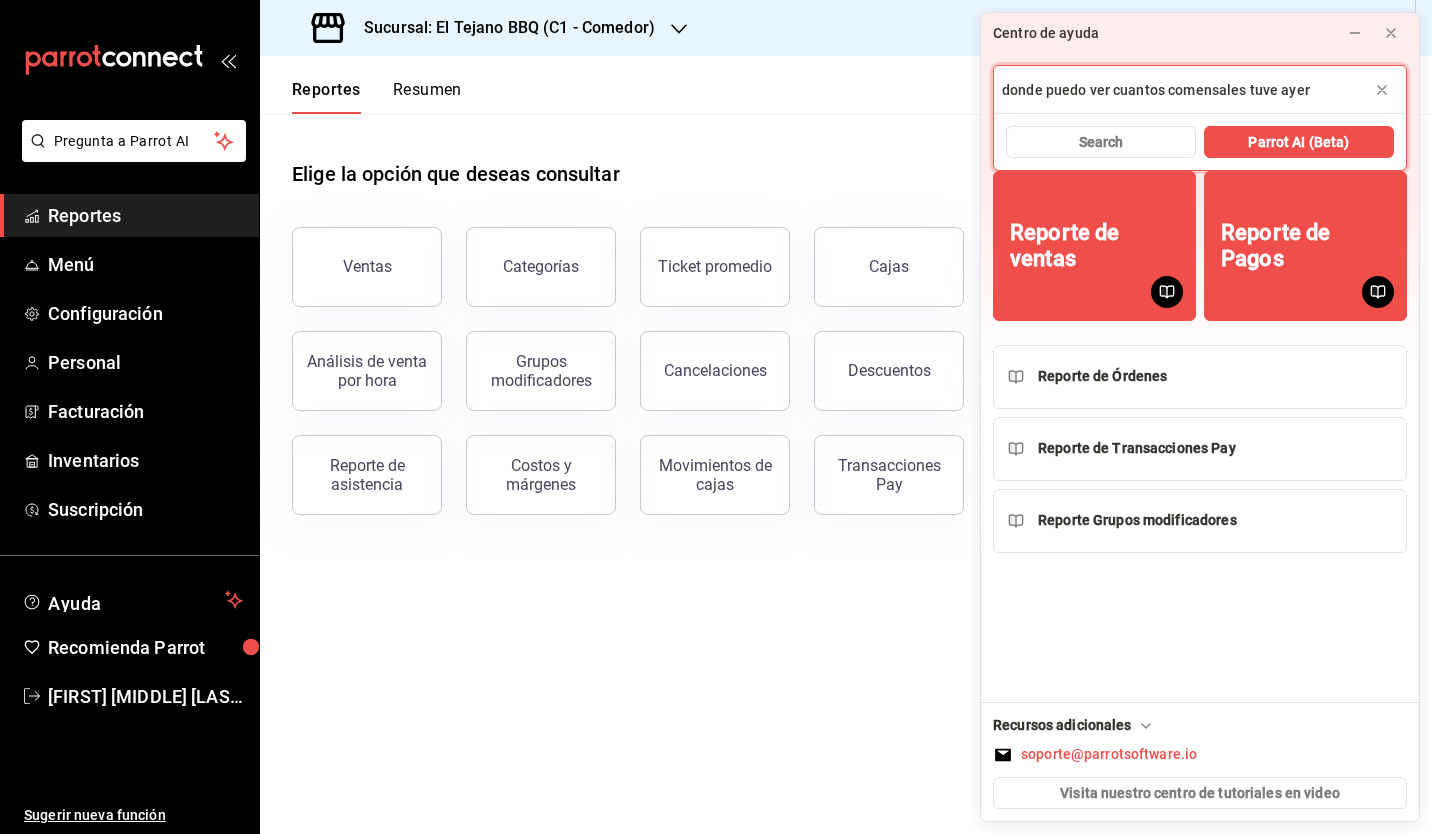 type on "donde puedo ver cuantos comensales tuve ayer" 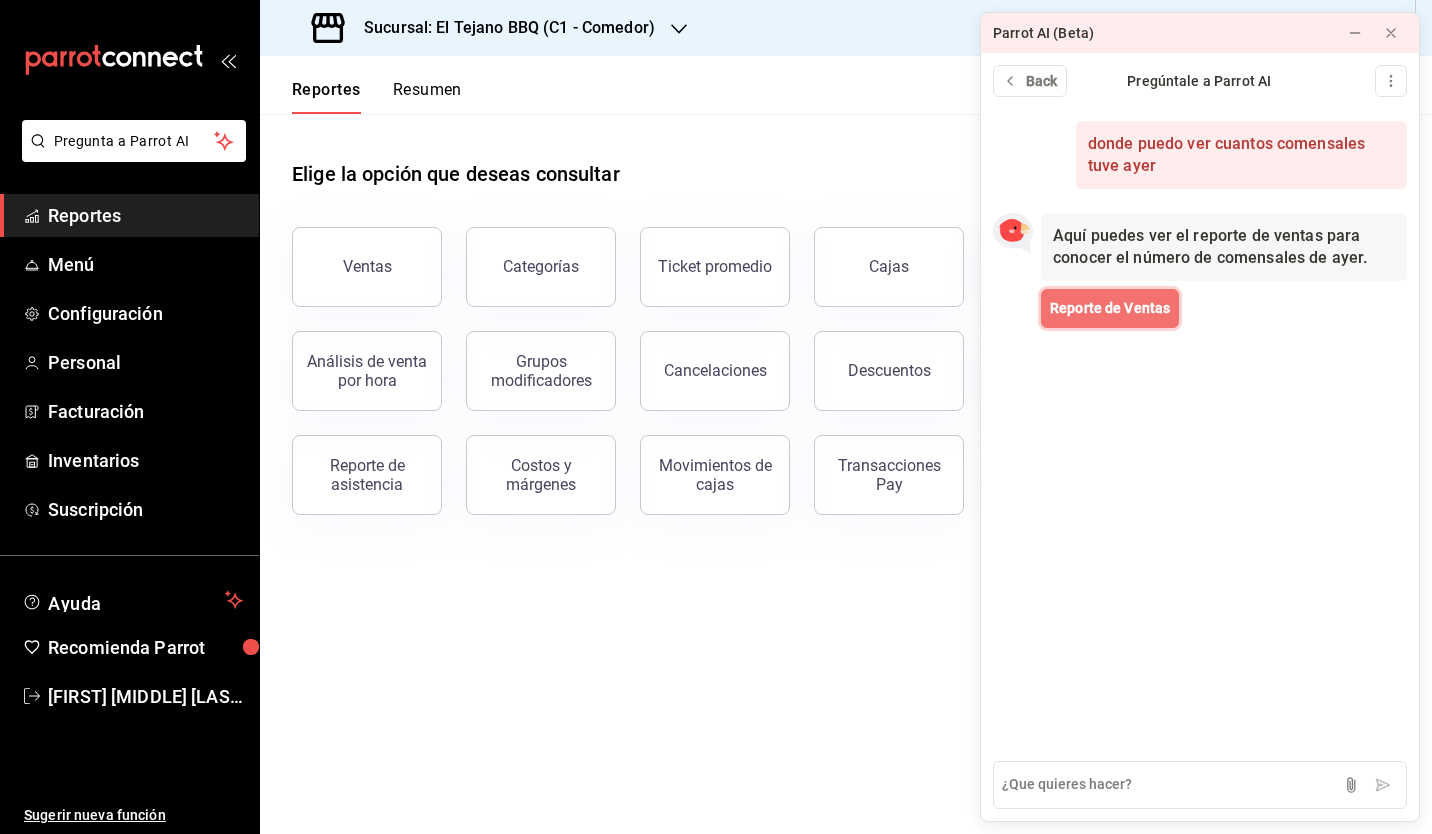 click on "Reporte de Ventas" at bounding box center (1110, 308) 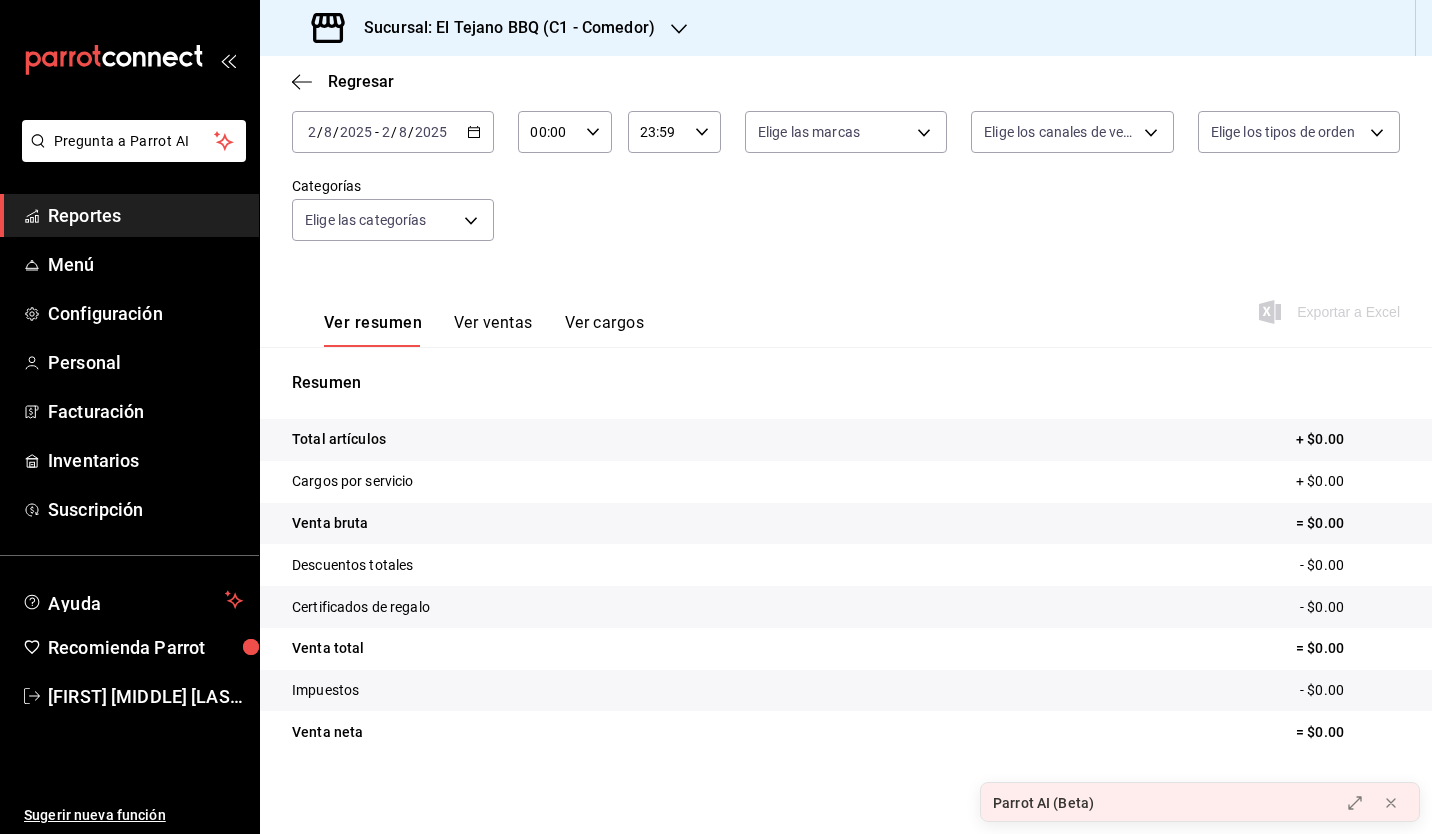 scroll, scrollTop: 124, scrollLeft: 0, axis: vertical 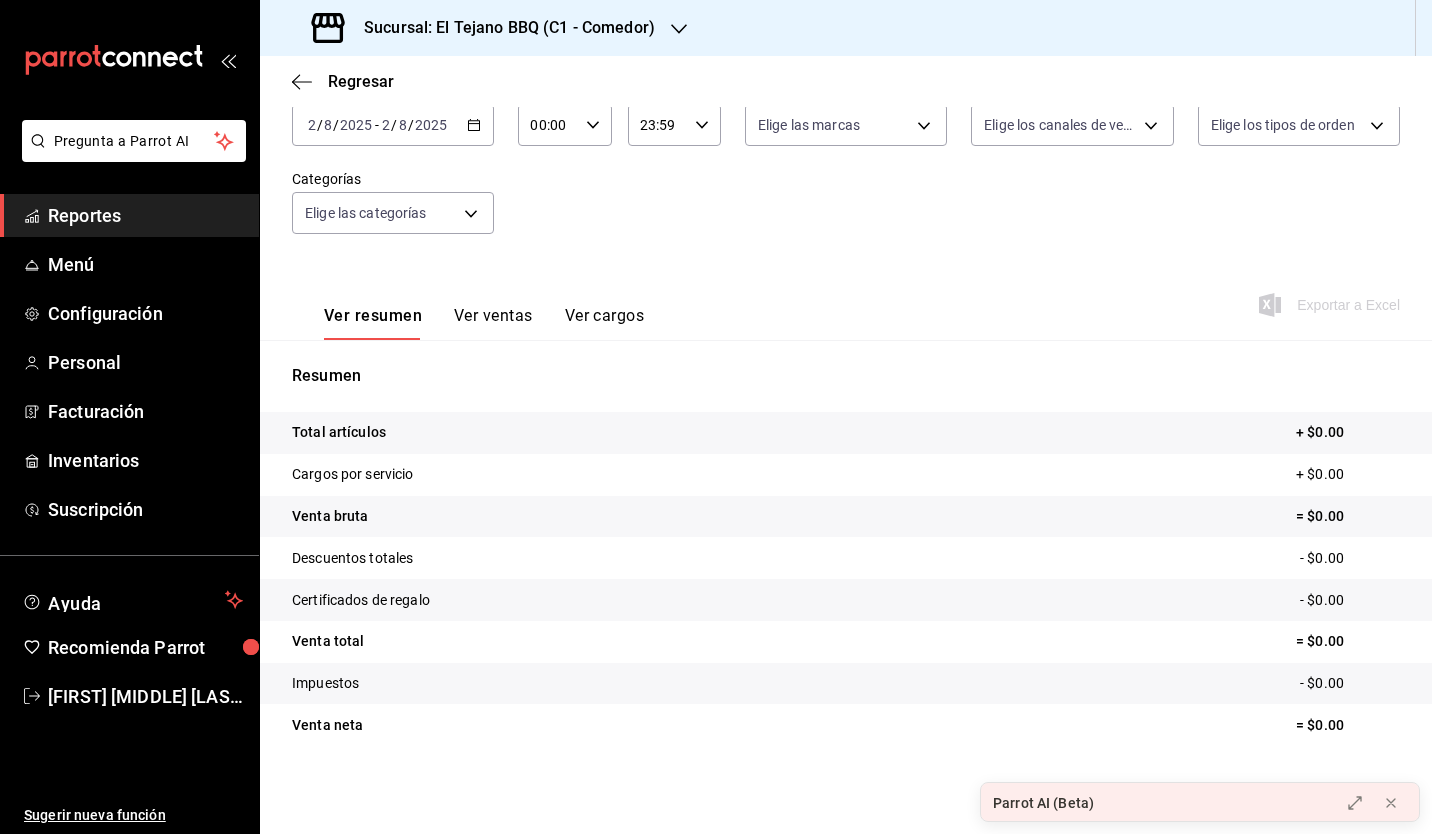 click on "2025-08-02 2 / 8 / 2025 - 2025-08-02 2 / 8 / 2025" at bounding box center (393, 125) 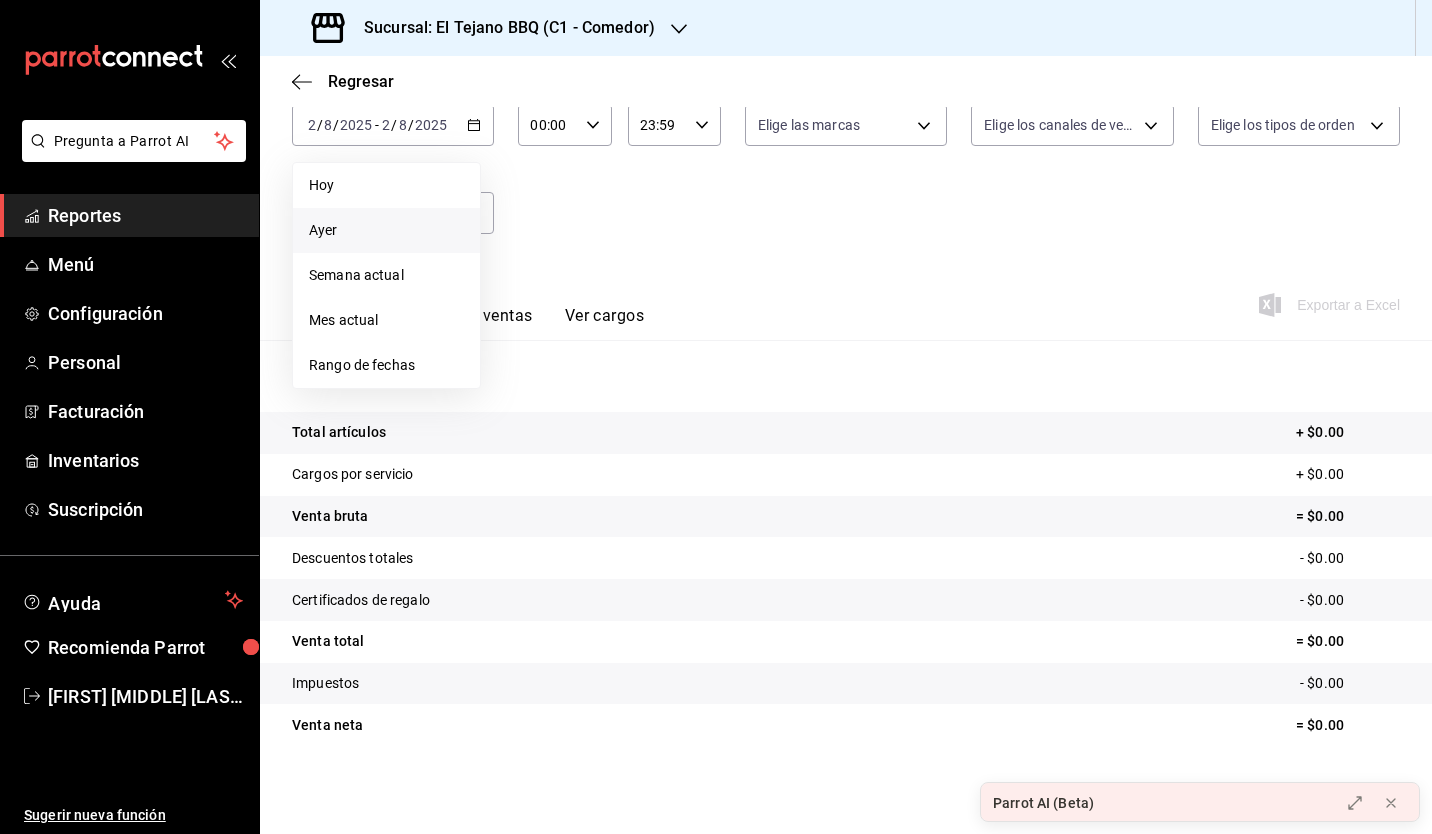 click on "Ayer" at bounding box center (386, 230) 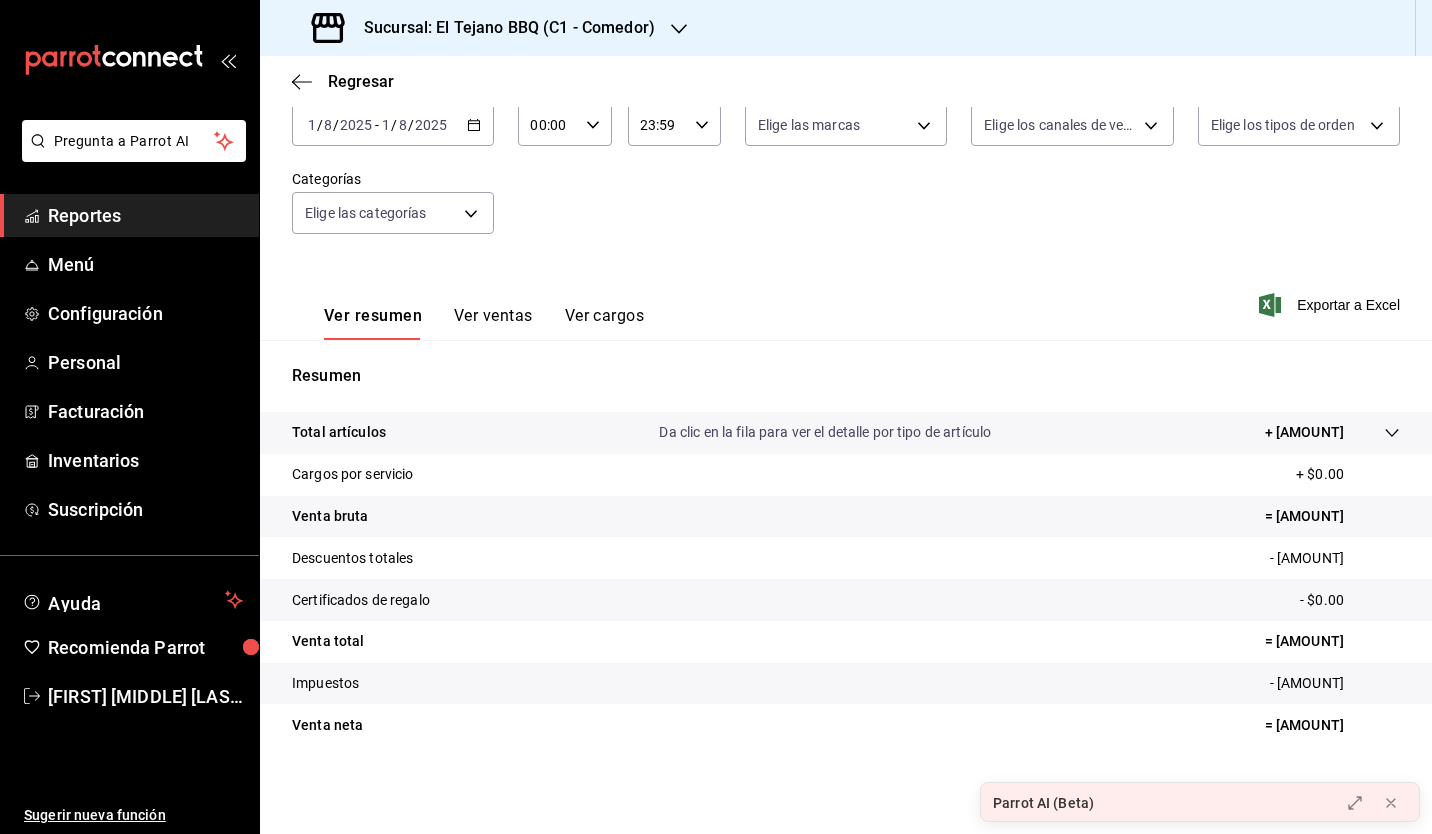 click on "Ver ventas" at bounding box center (493, 323) 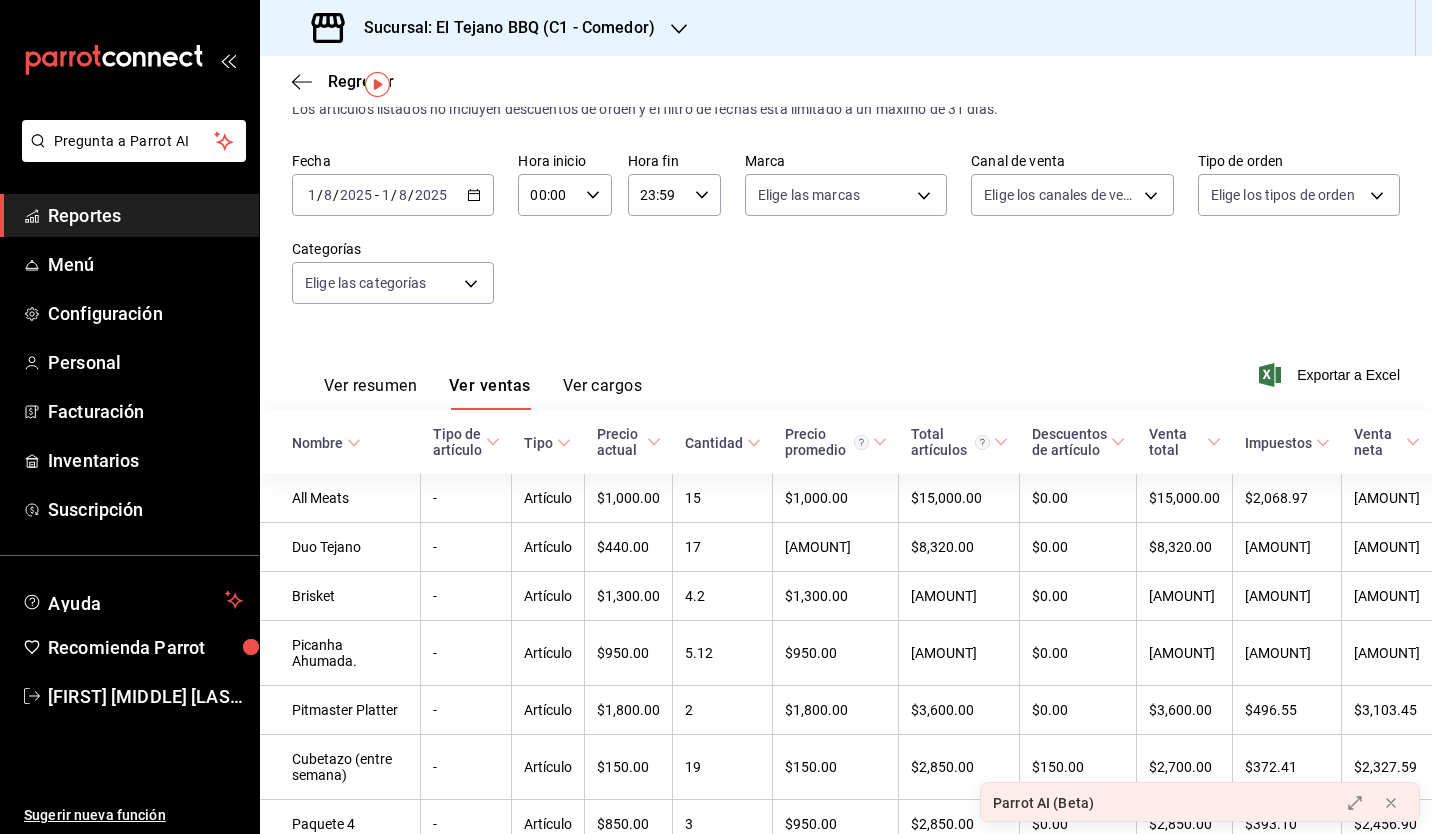 scroll, scrollTop: 0, scrollLeft: 0, axis: both 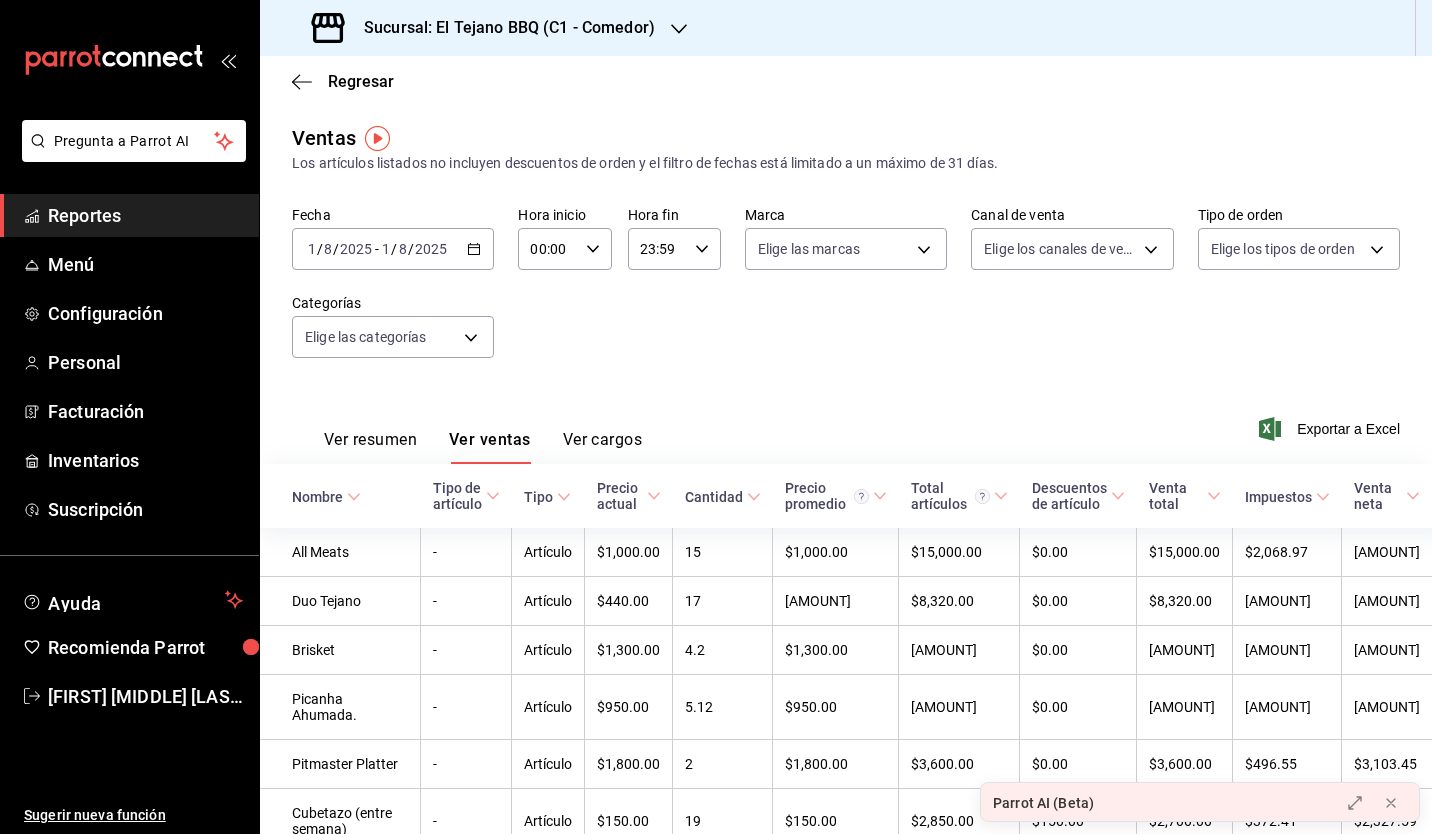 click on "Ver cargos" at bounding box center (603, 447) 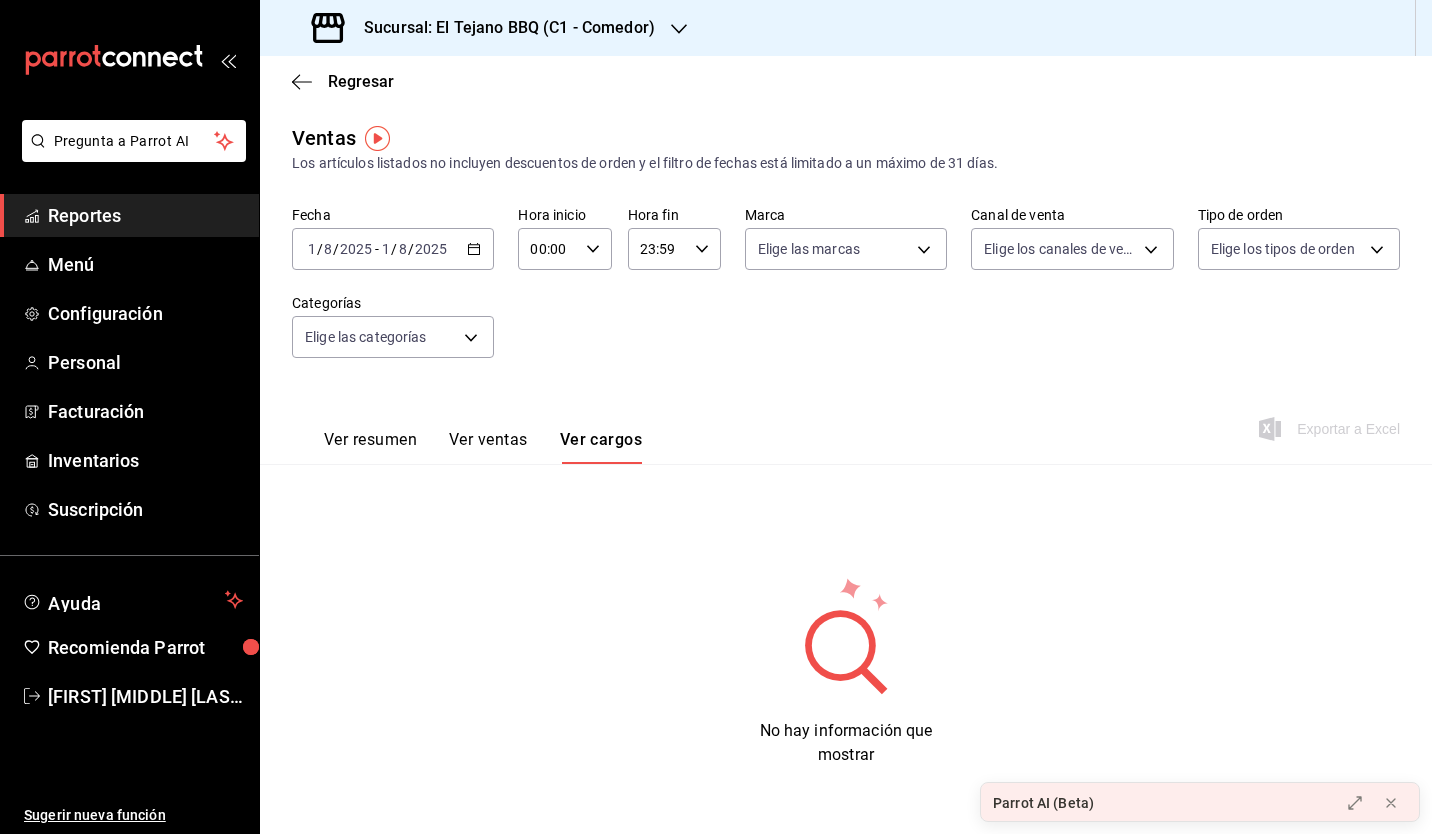 click on "Ver resumen" at bounding box center [370, 447] 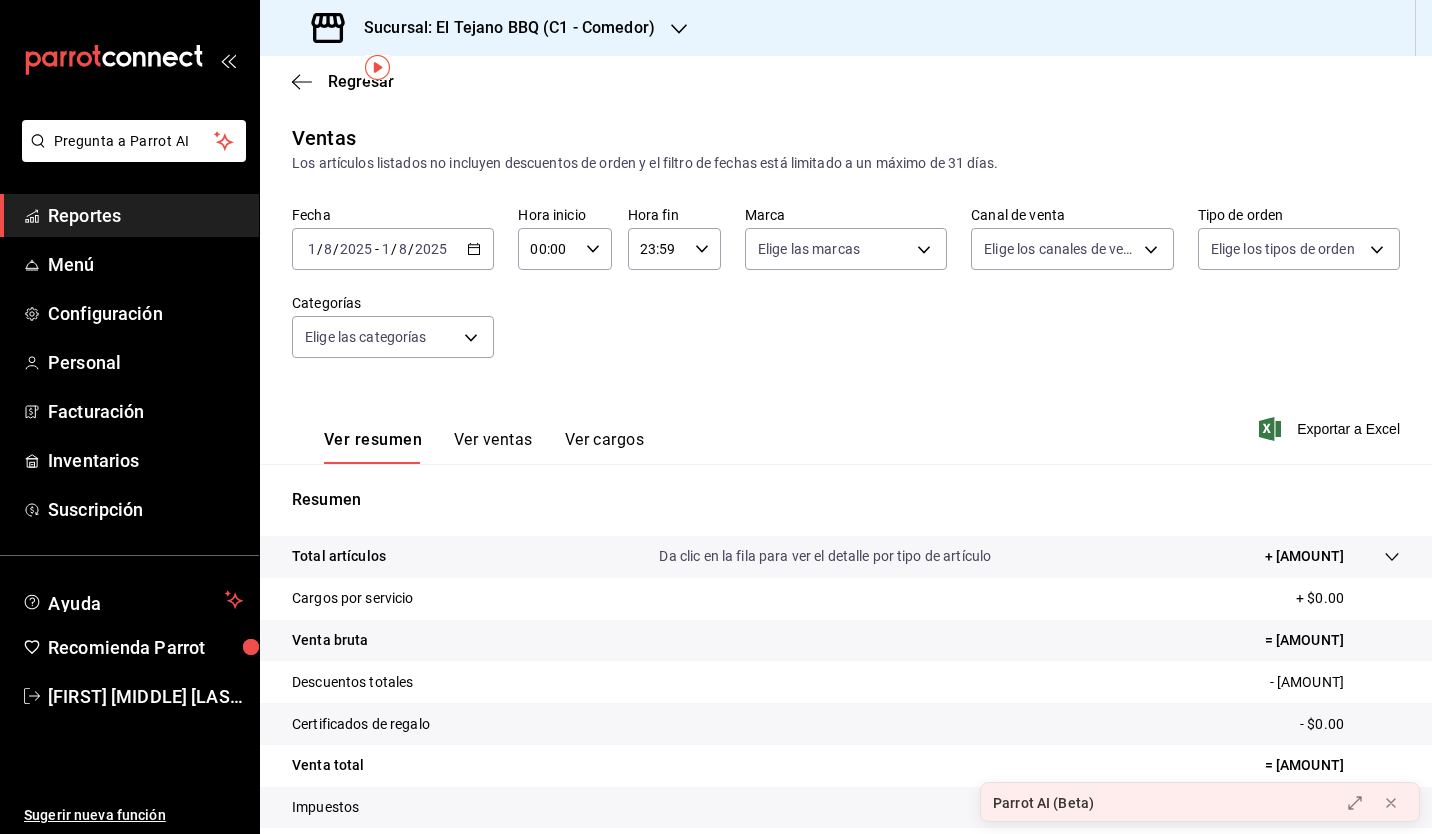 scroll, scrollTop: 124, scrollLeft: 0, axis: vertical 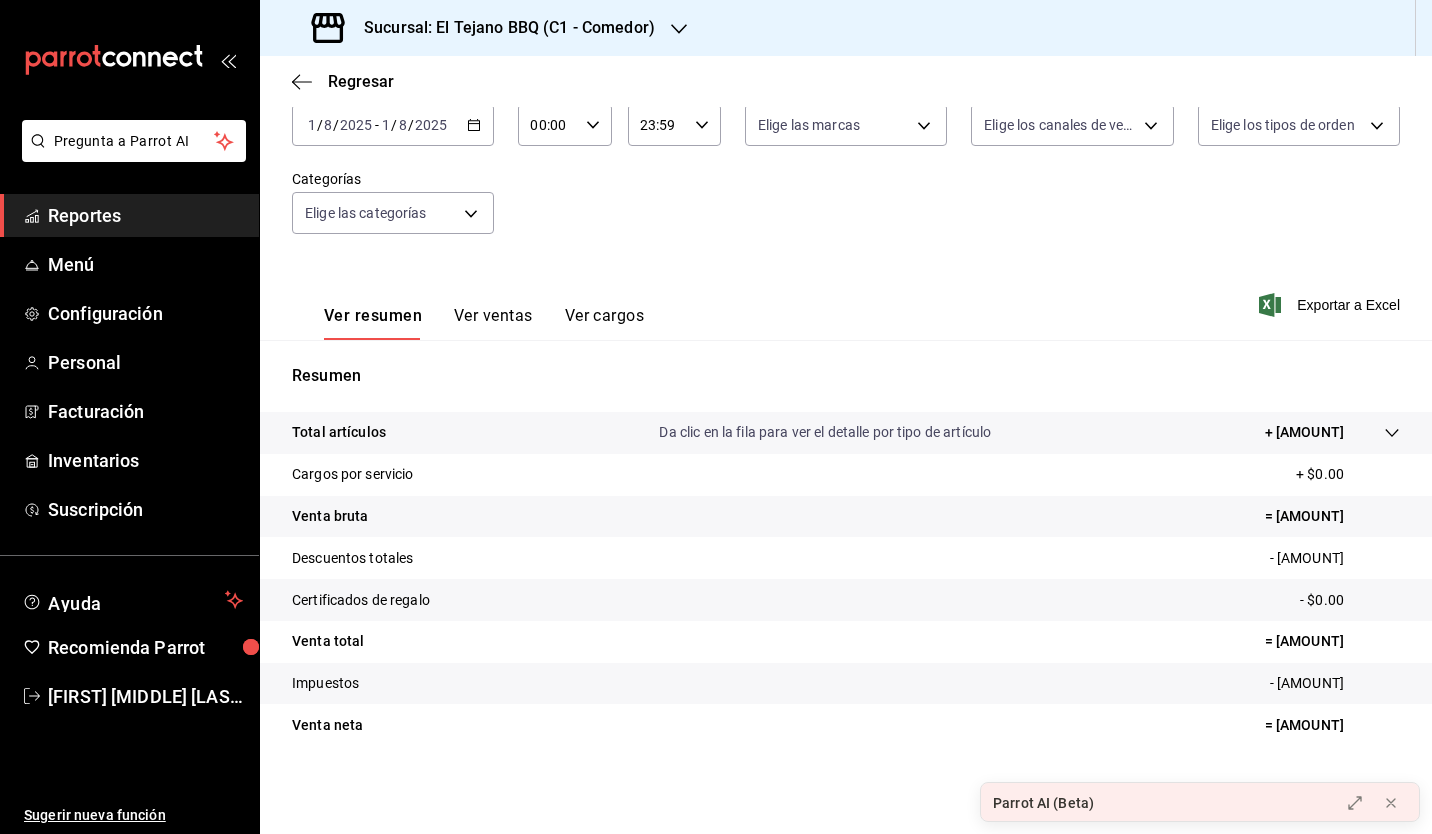 click on "Ver ventas" at bounding box center (493, 323) 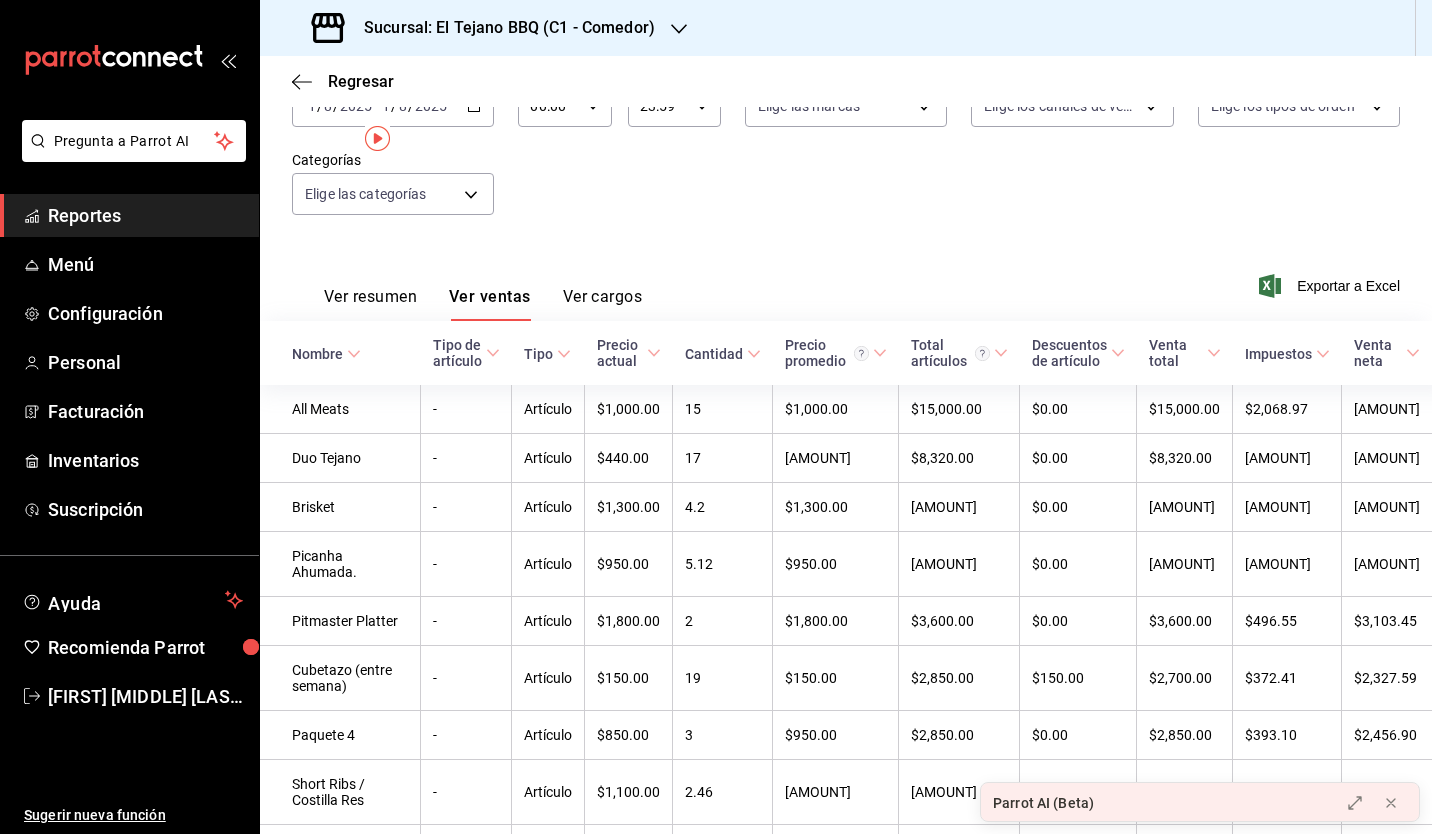 scroll, scrollTop: 0, scrollLeft: 0, axis: both 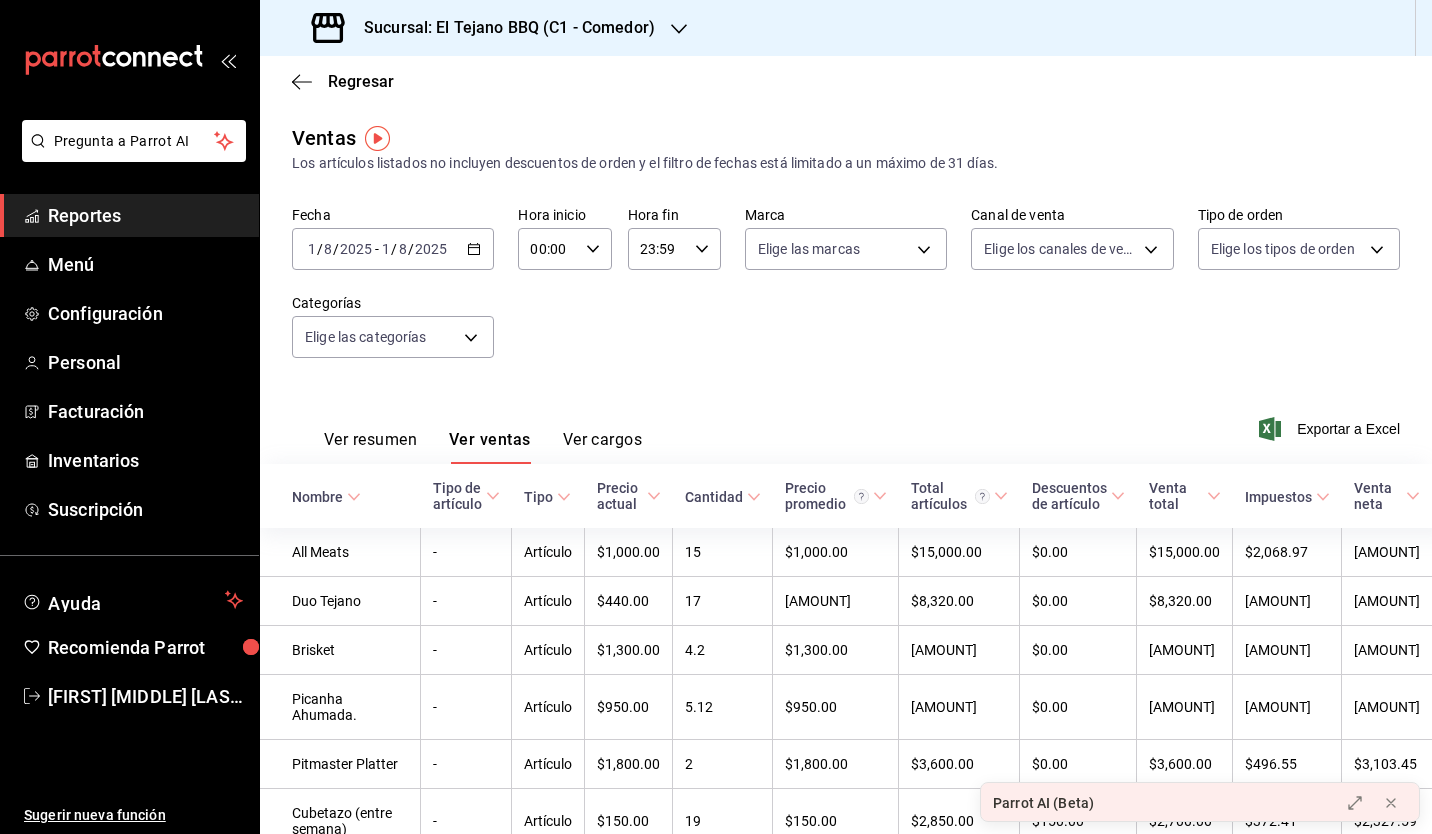 click on "Ver resumen" at bounding box center [370, 447] 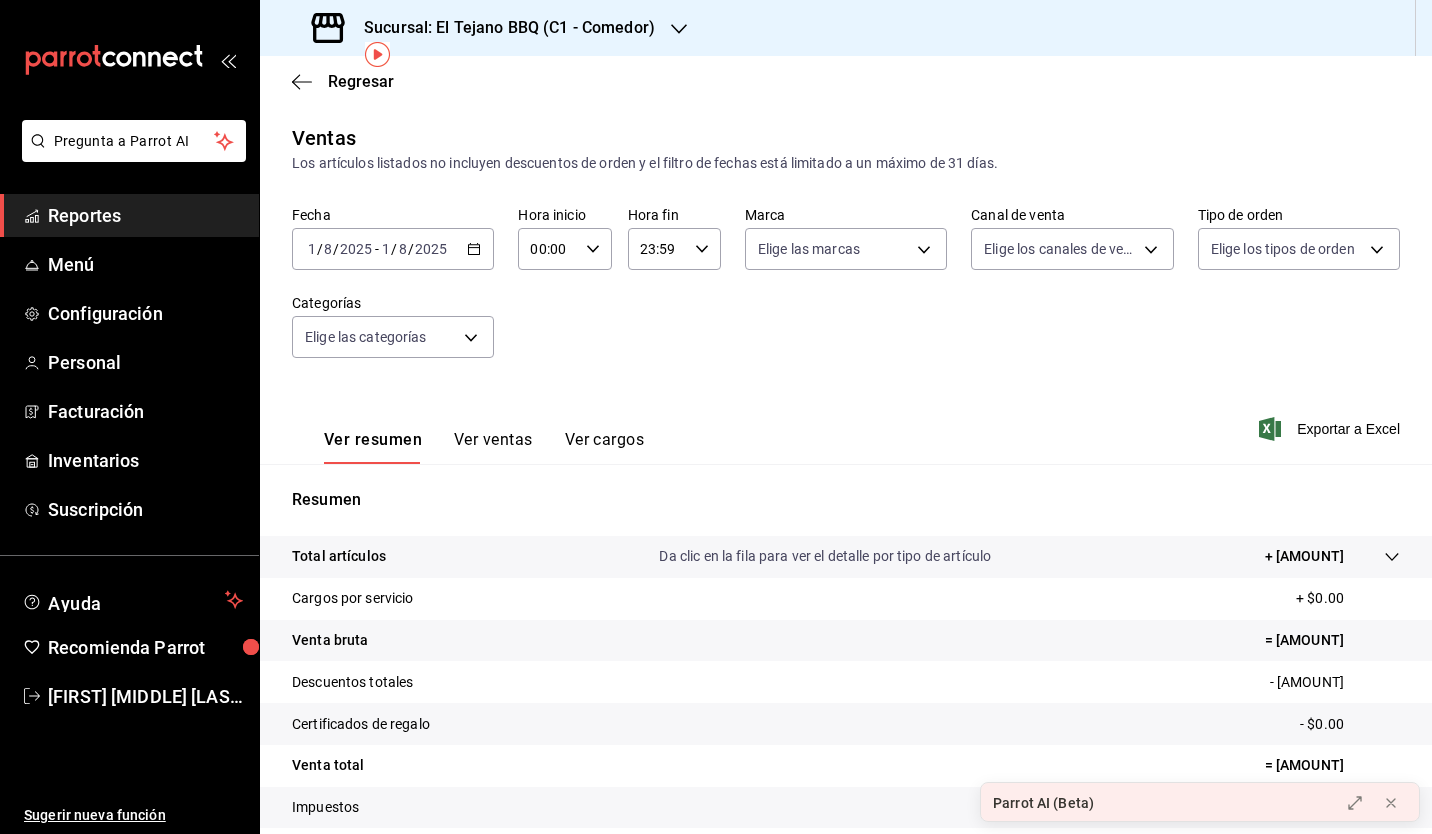 scroll, scrollTop: 124, scrollLeft: 0, axis: vertical 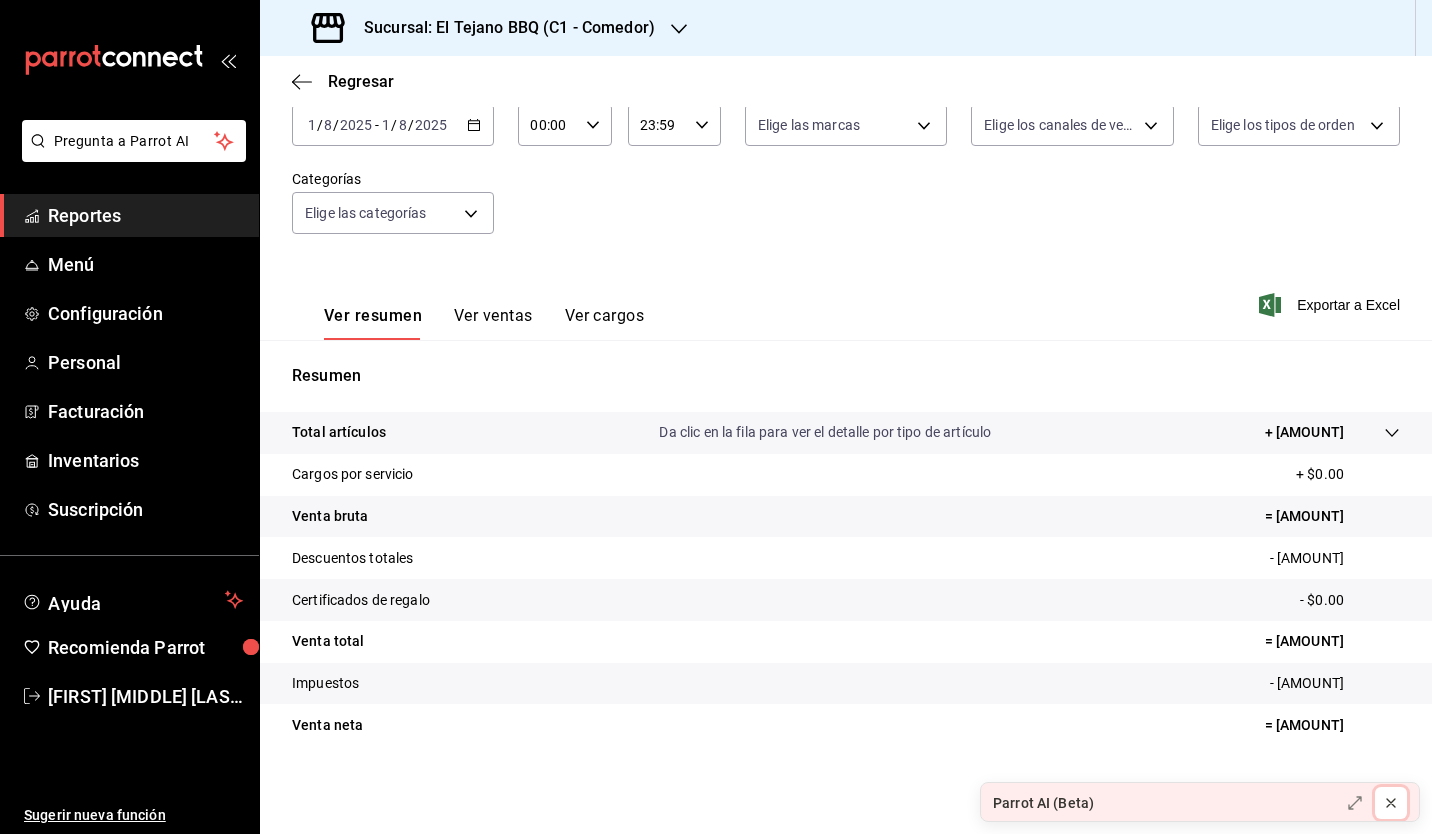 click at bounding box center [1391, 803] 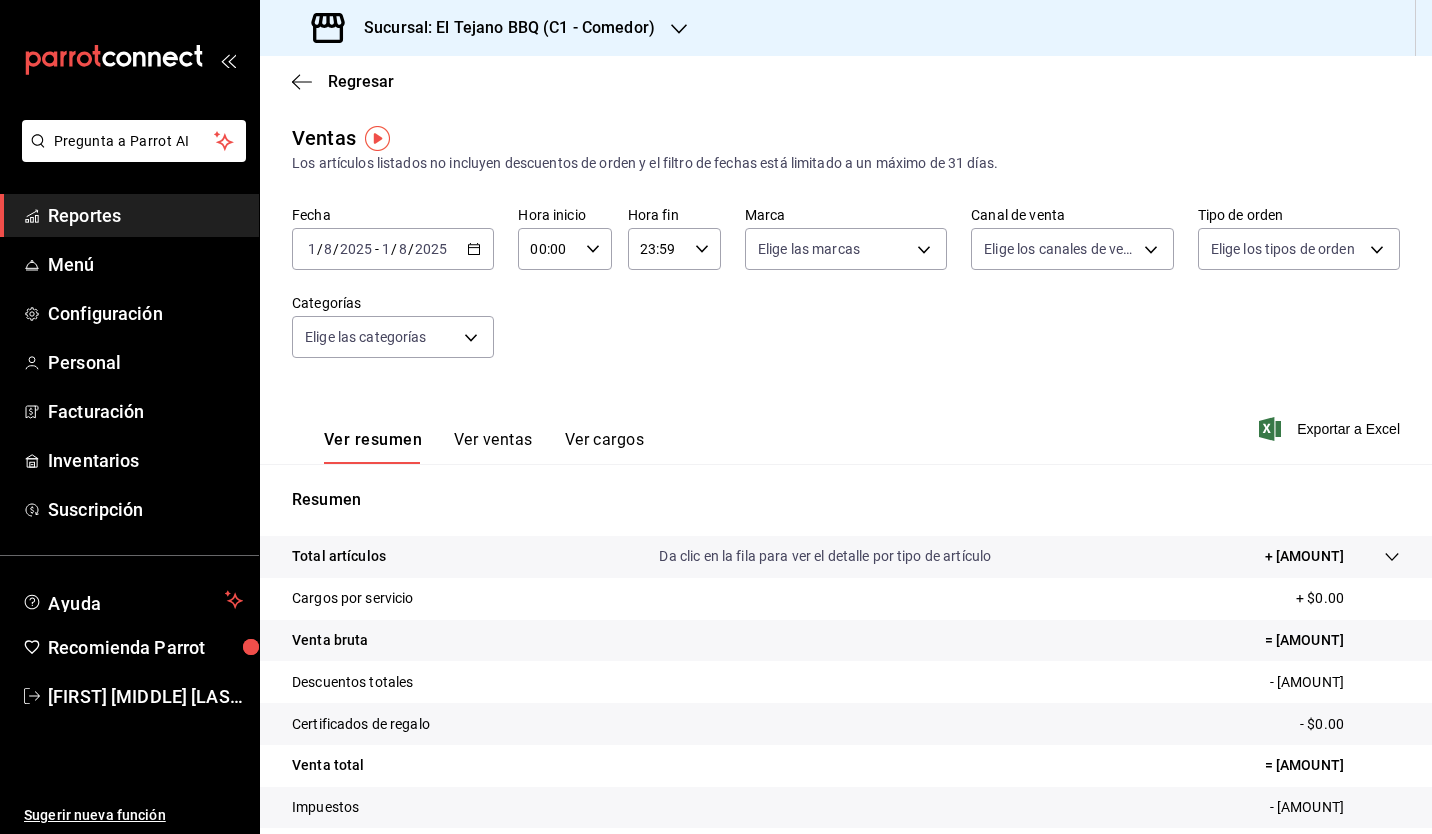 scroll, scrollTop: 124, scrollLeft: 0, axis: vertical 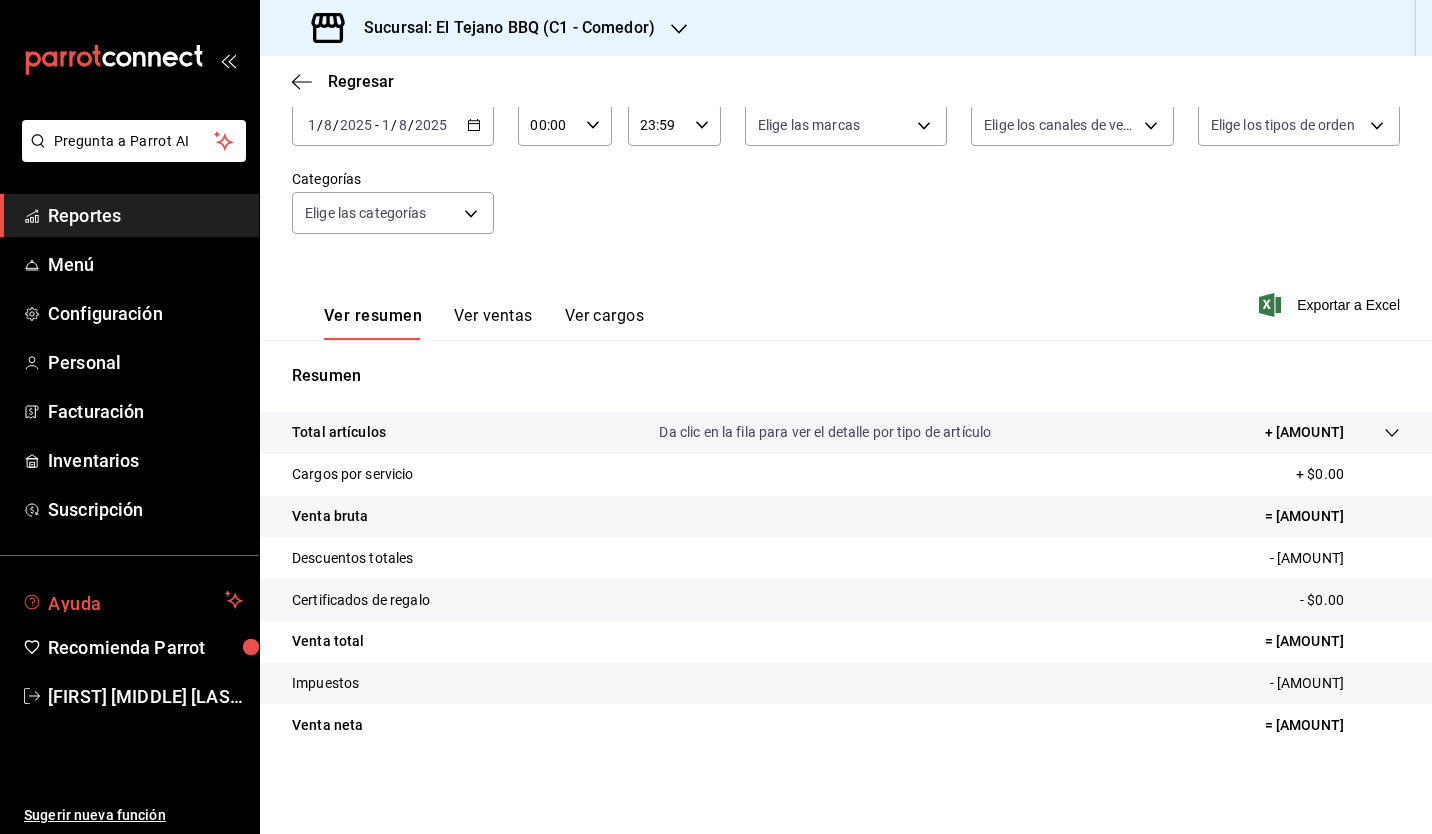 click on "Ayuda" at bounding box center [132, 600] 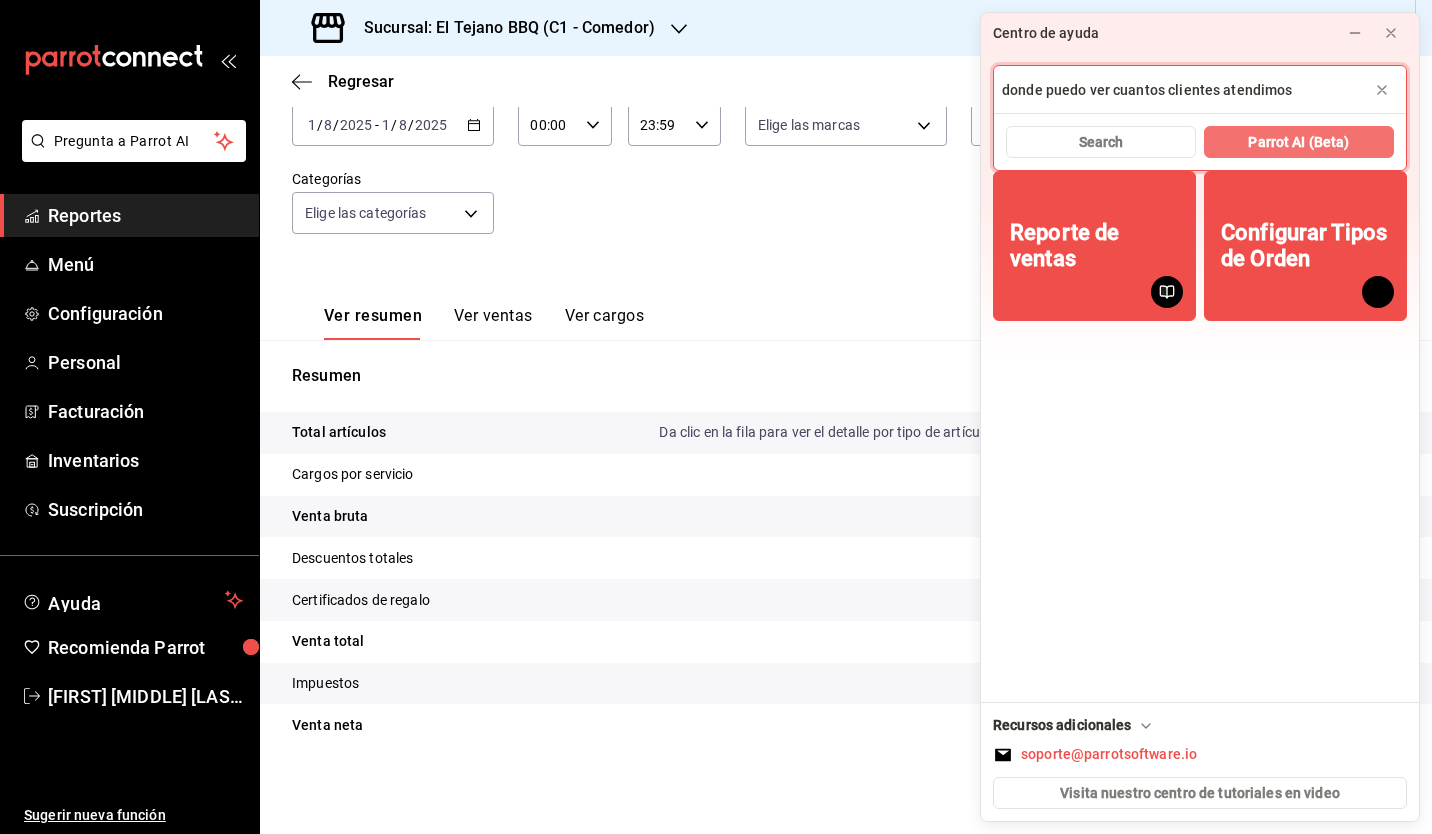type on "donde puedo ver cuantos clientes atendimos" 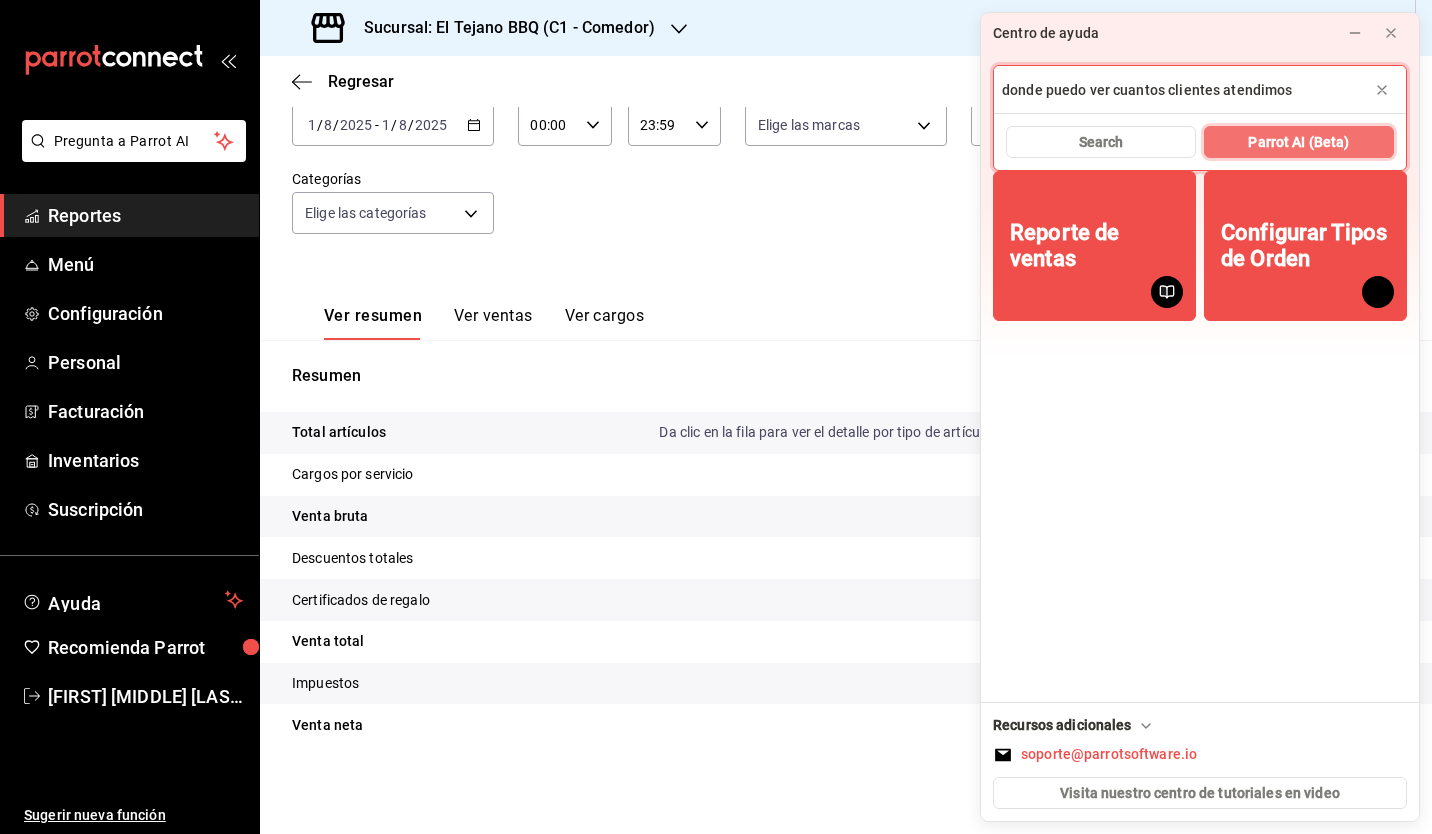 click on "Parrot AI (Beta)" at bounding box center (1299, 142) 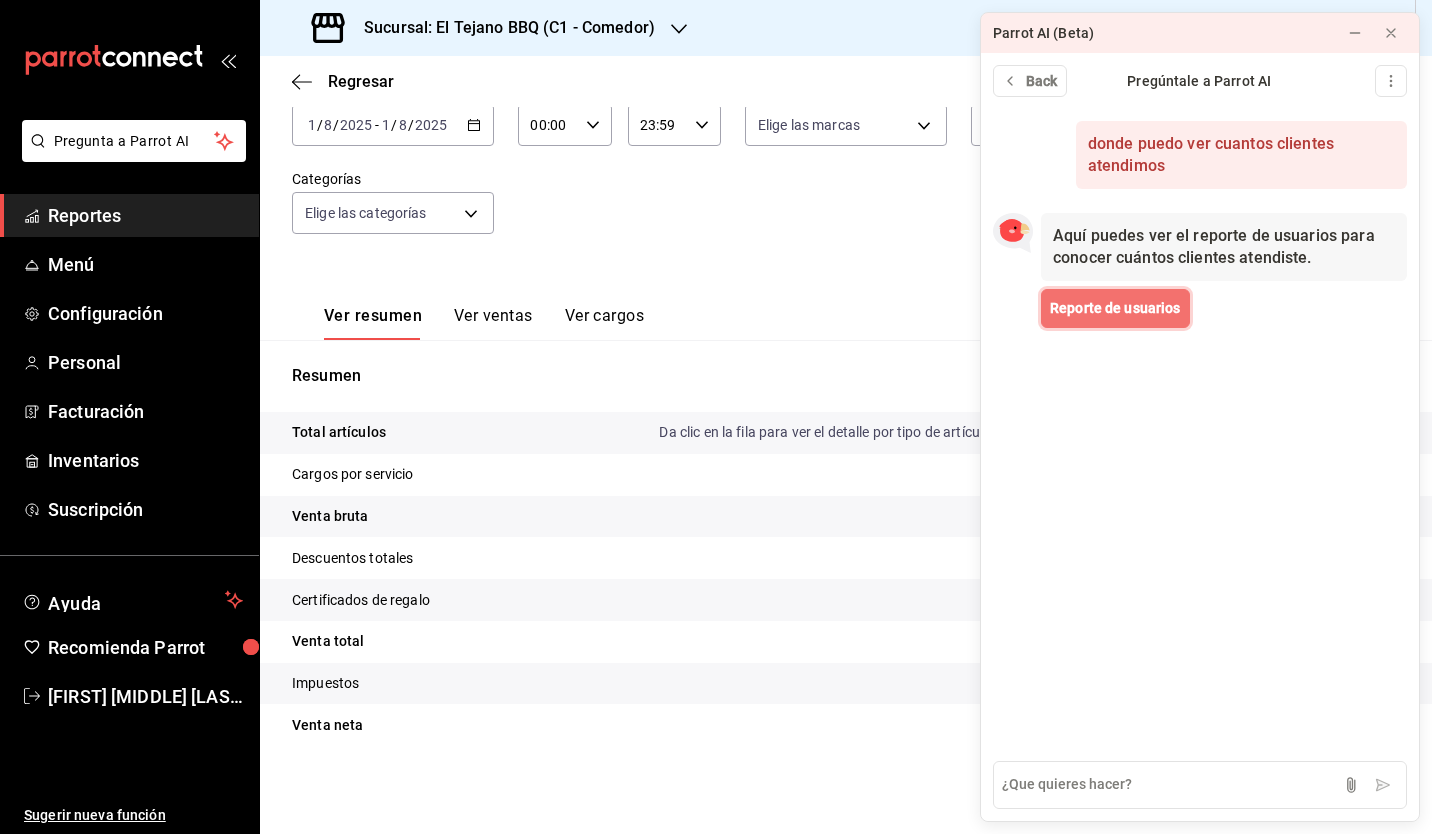 click on "Reporte de usuarios" at bounding box center [1115, 308] 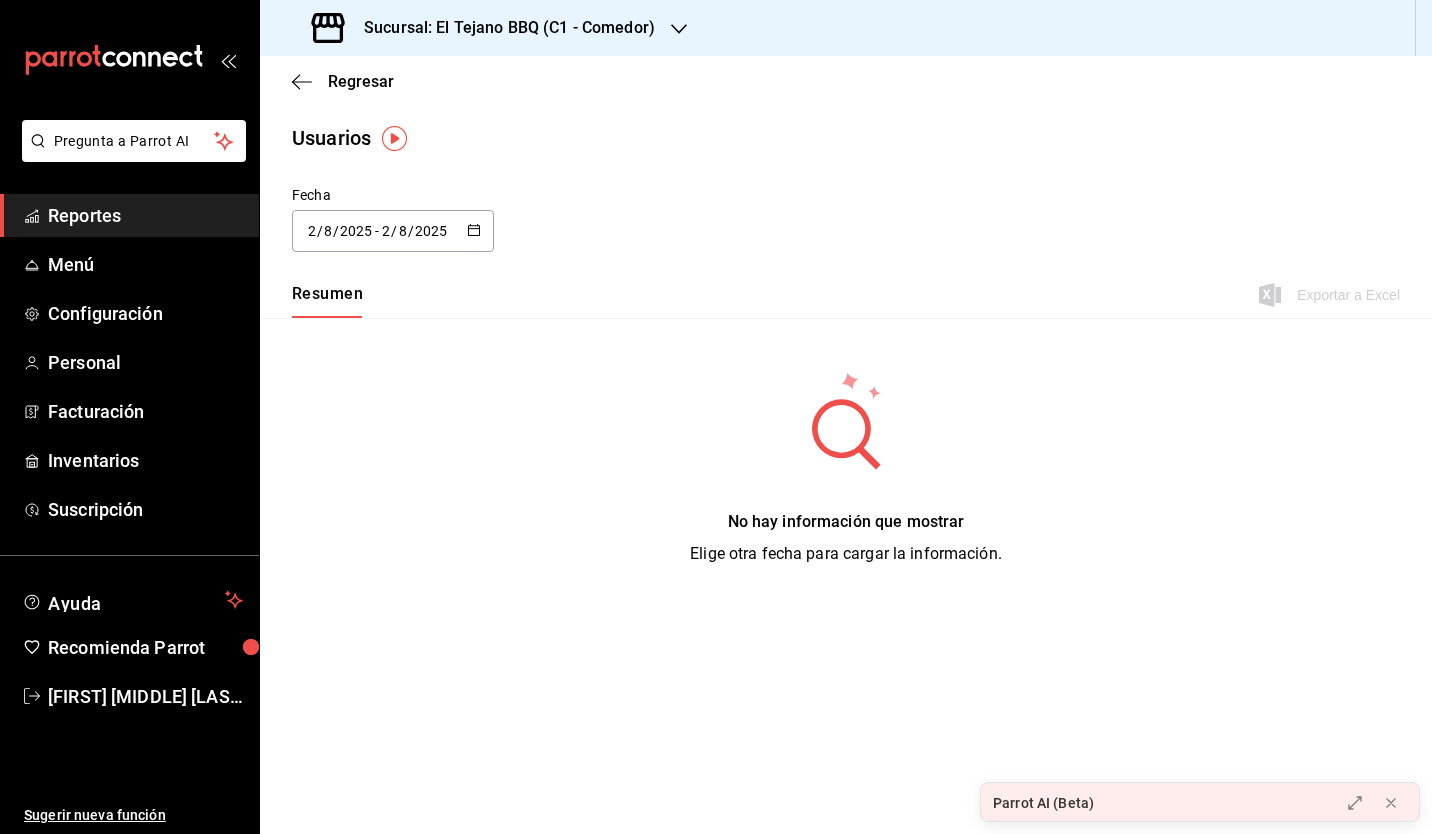 click on "2025-08-02 2 / 8 / 2025 - 2025-08-02 2 / 8 / 2025" at bounding box center [393, 231] 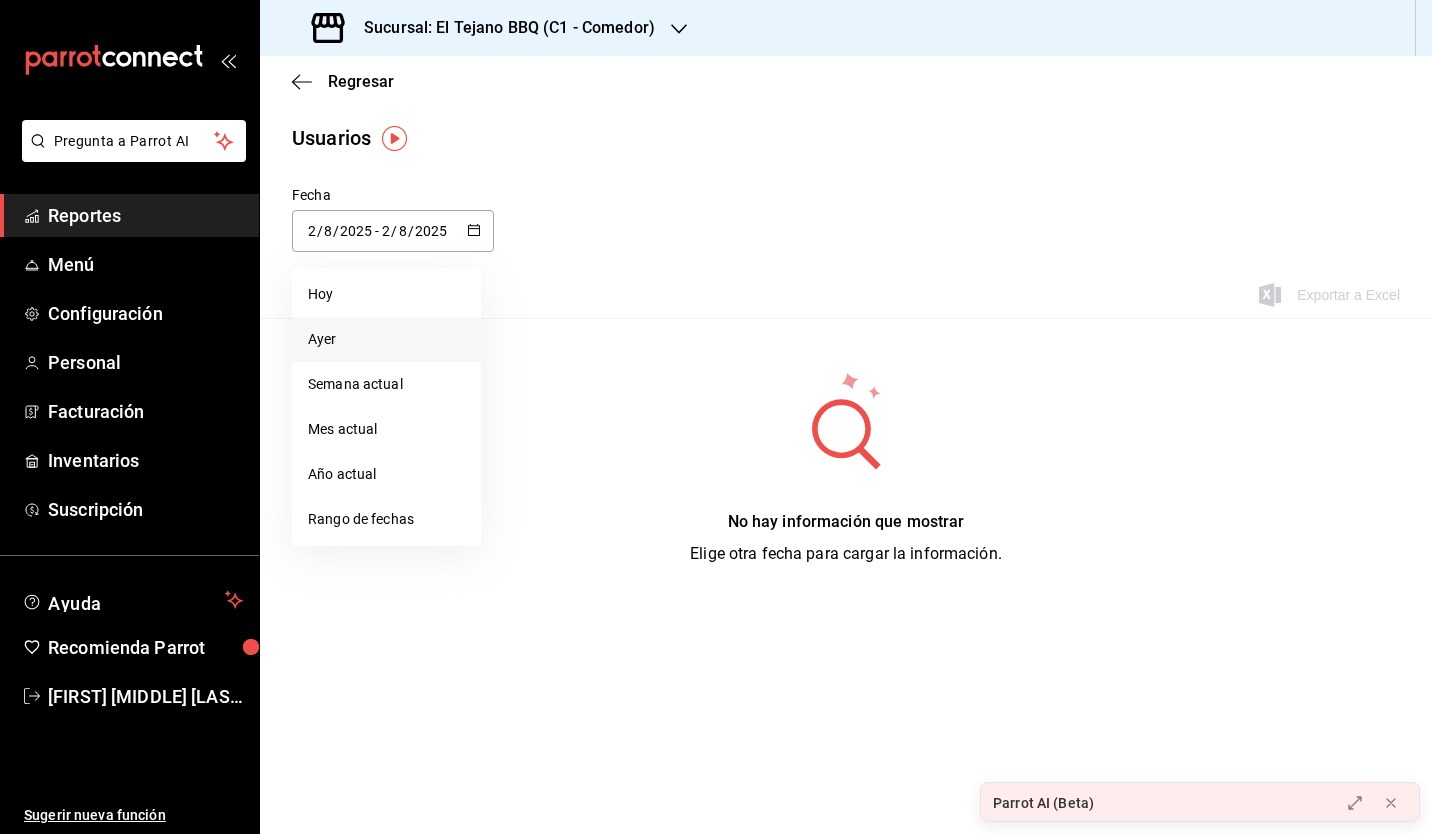 click on "Ayer" at bounding box center (386, 339) 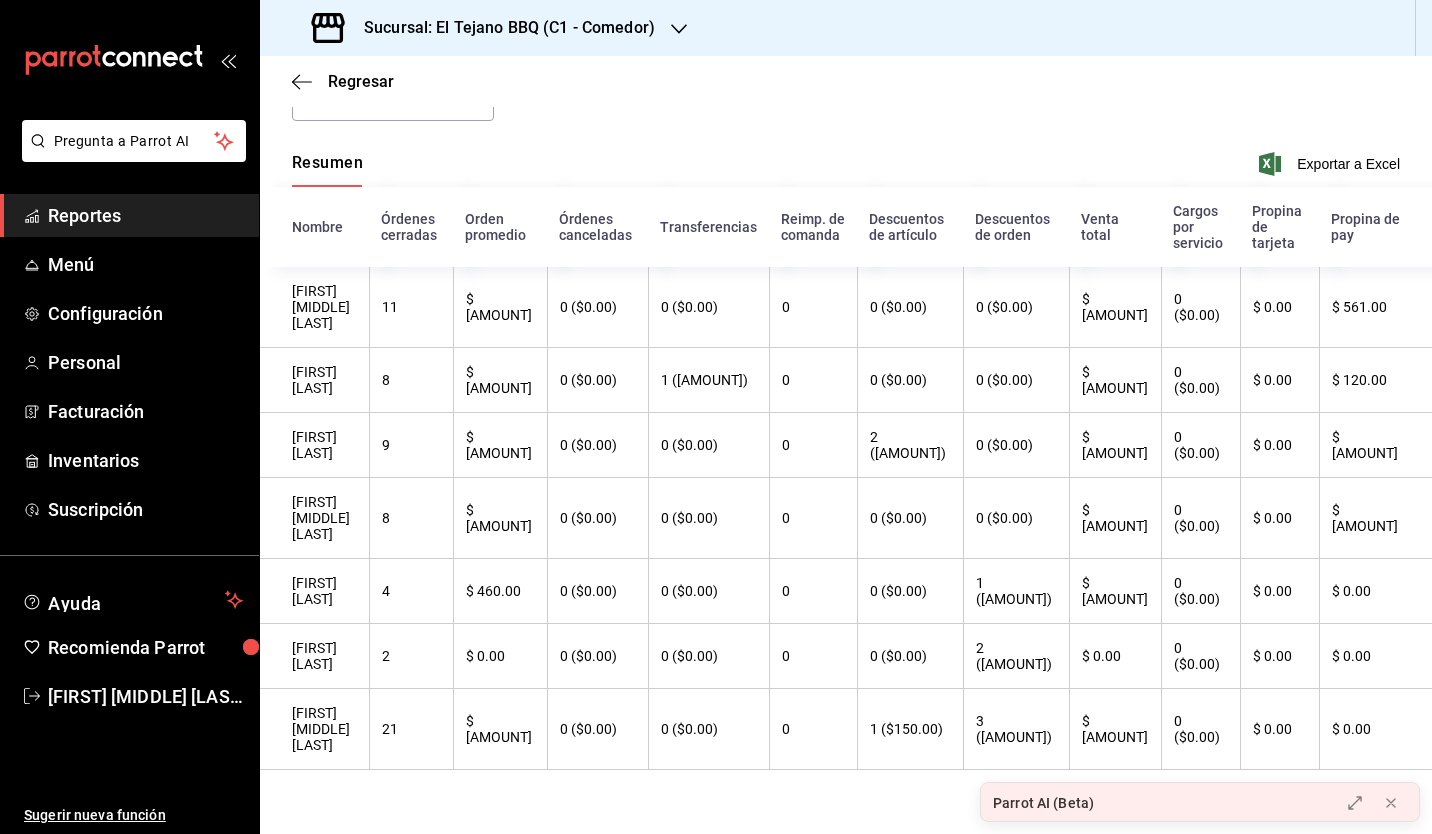 scroll, scrollTop: 142, scrollLeft: 0, axis: vertical 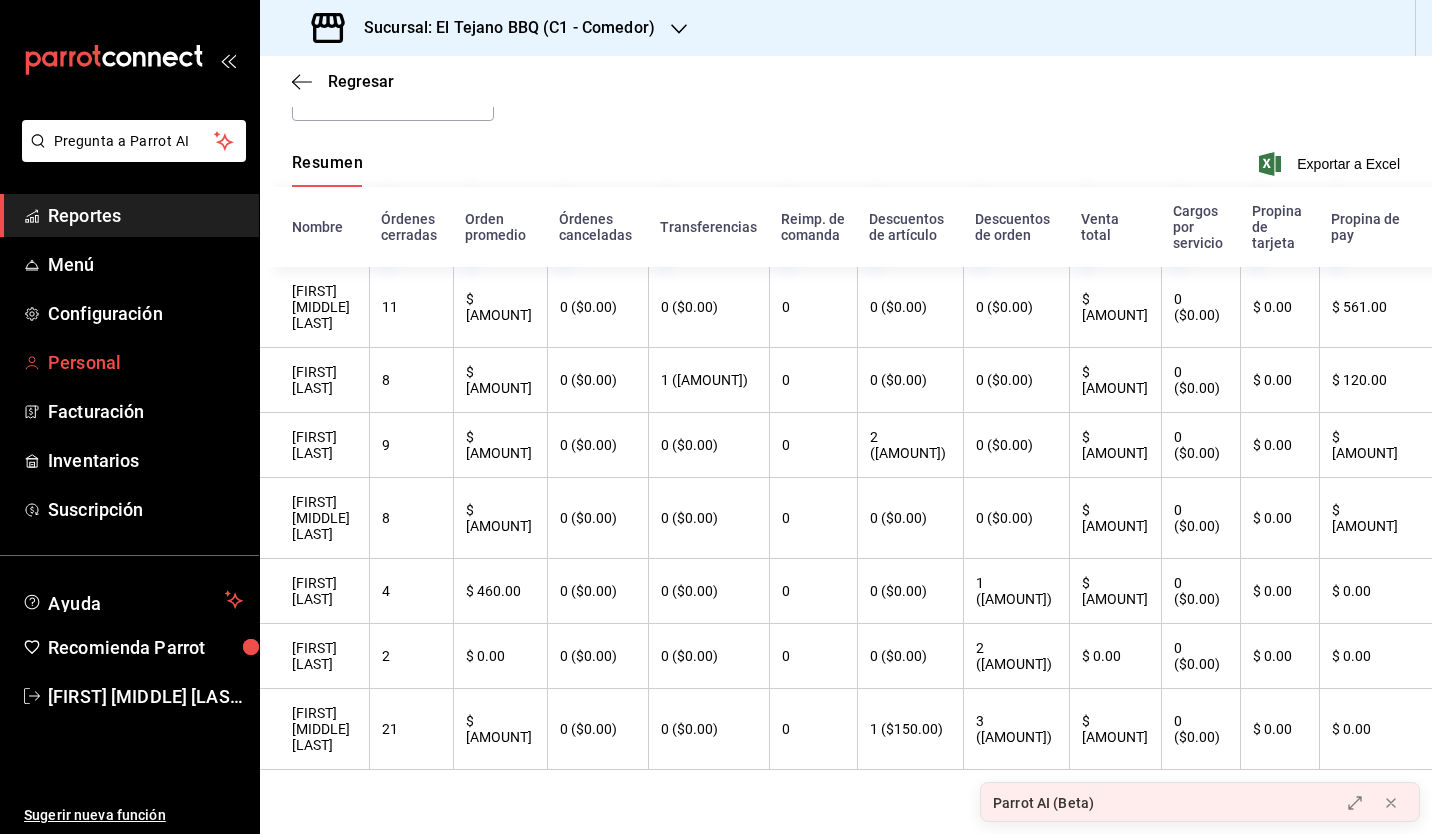 click on "Personal" at bounding box center [145, 362] 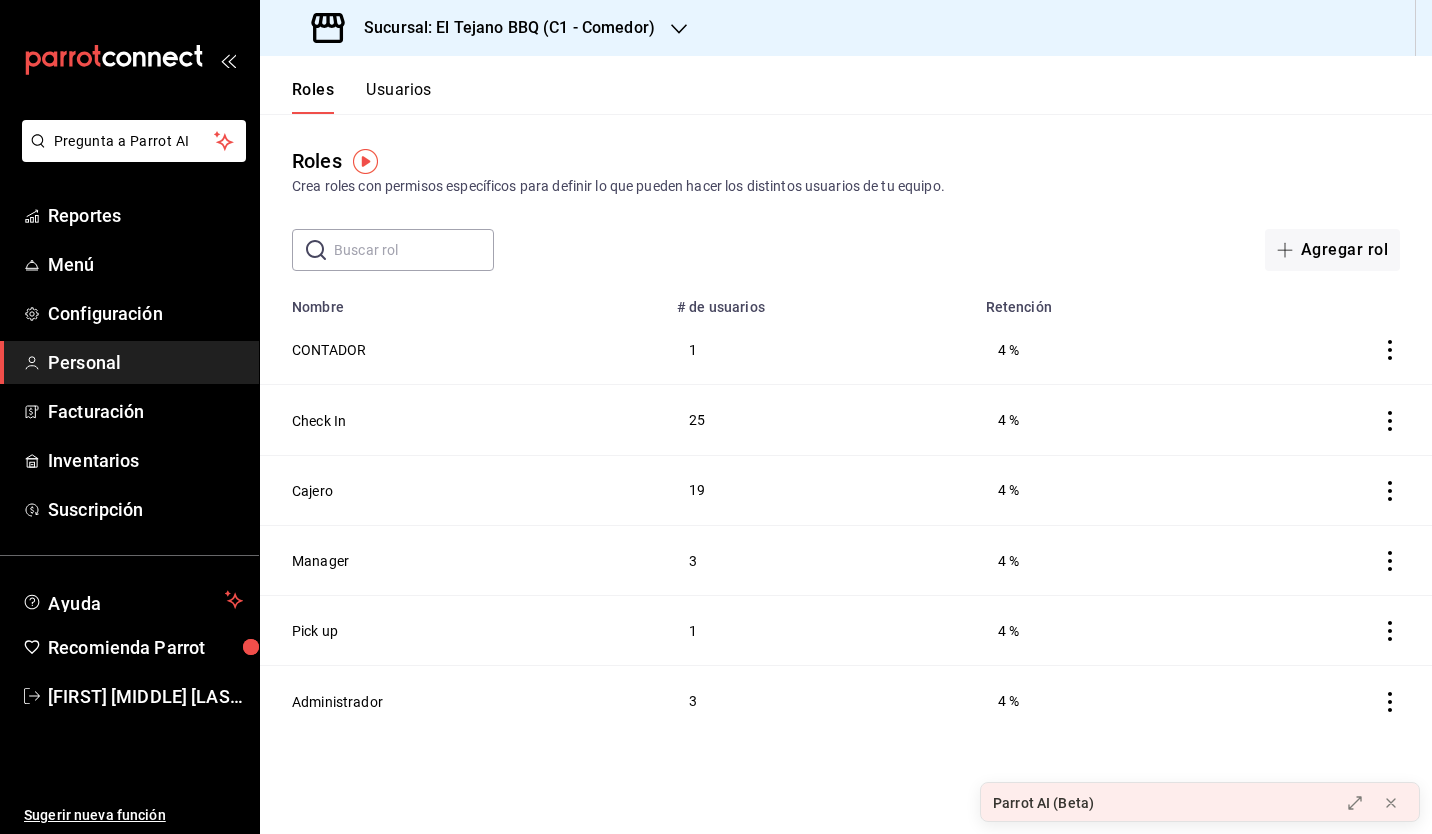 click on "​ ​ Agregar rol" at bounding box center (846, 250) 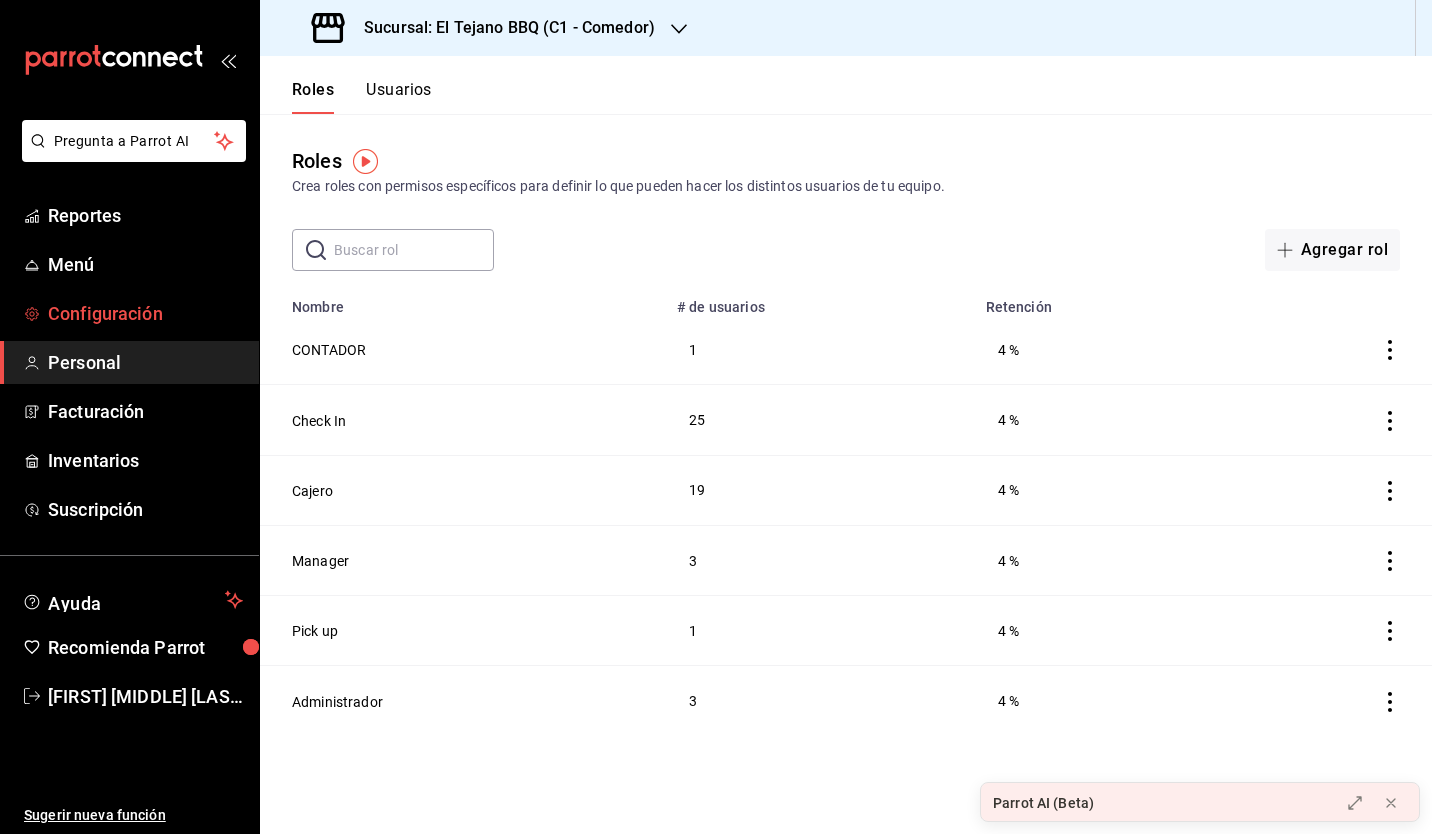 click on "Configuración" at bounding box center [145, 313] 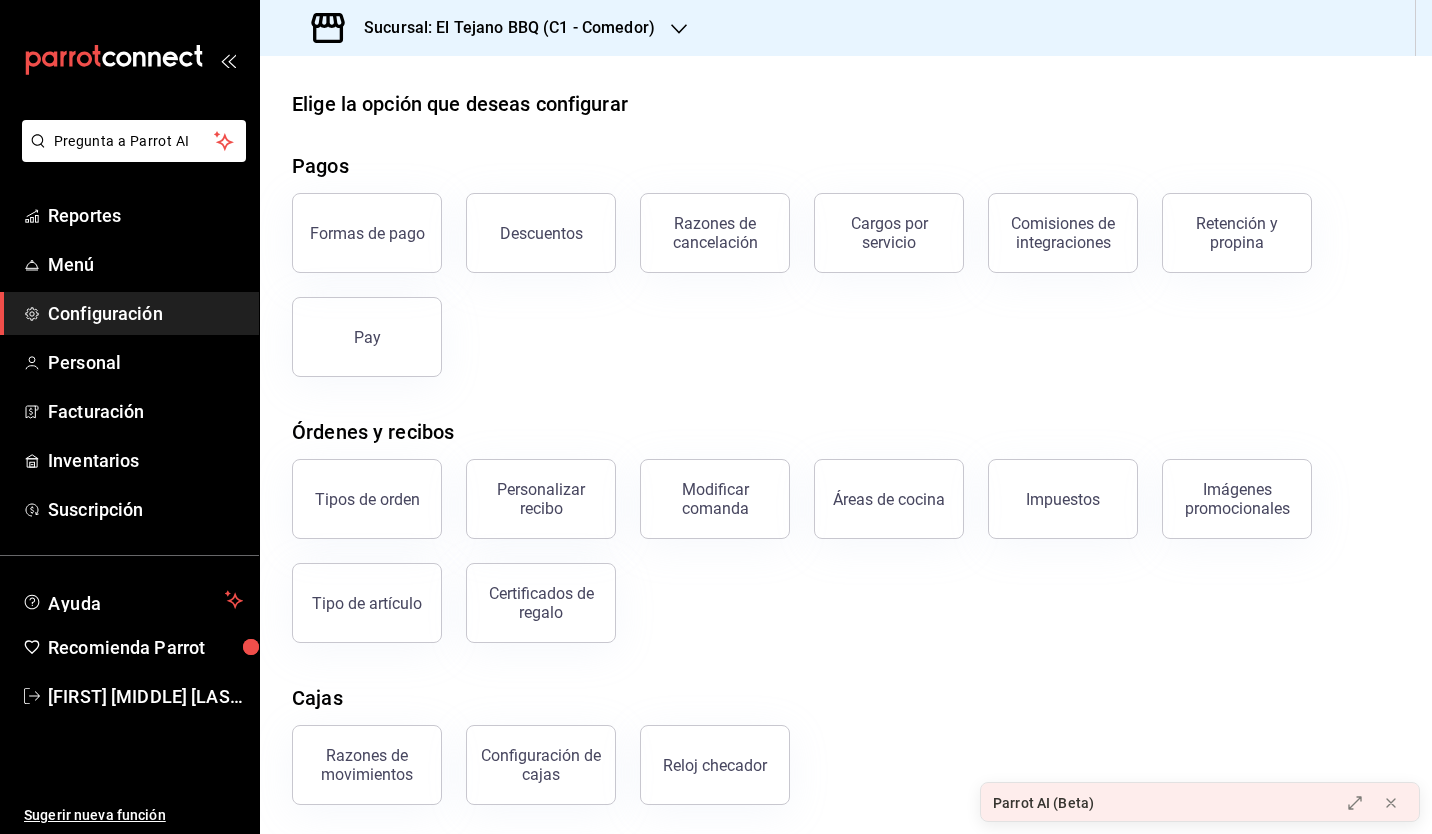 scroll, scrollTop: 0, scrollLeft: 0, axis: both 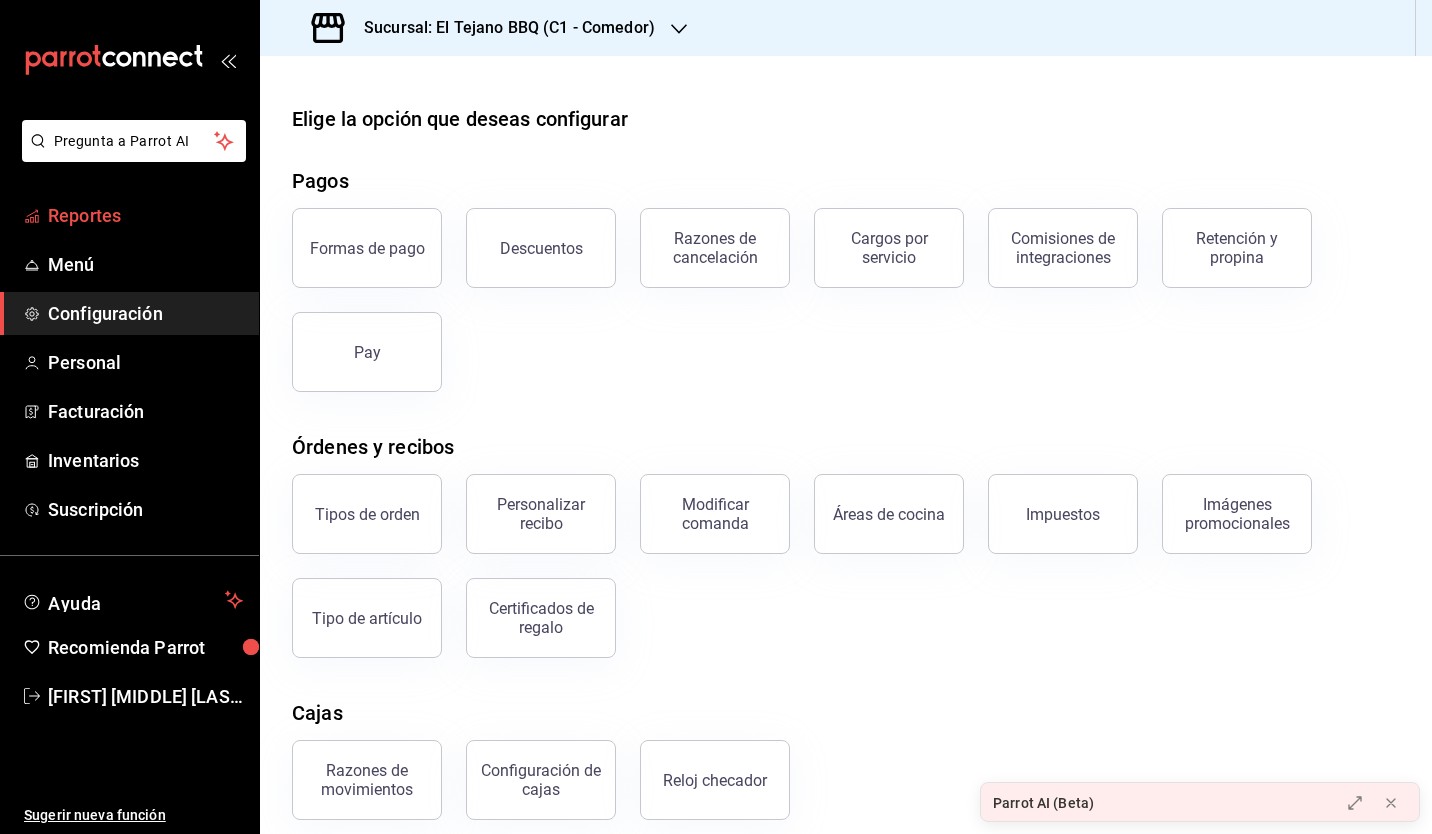 click on "Reportes" at bounding box center [145, 215] 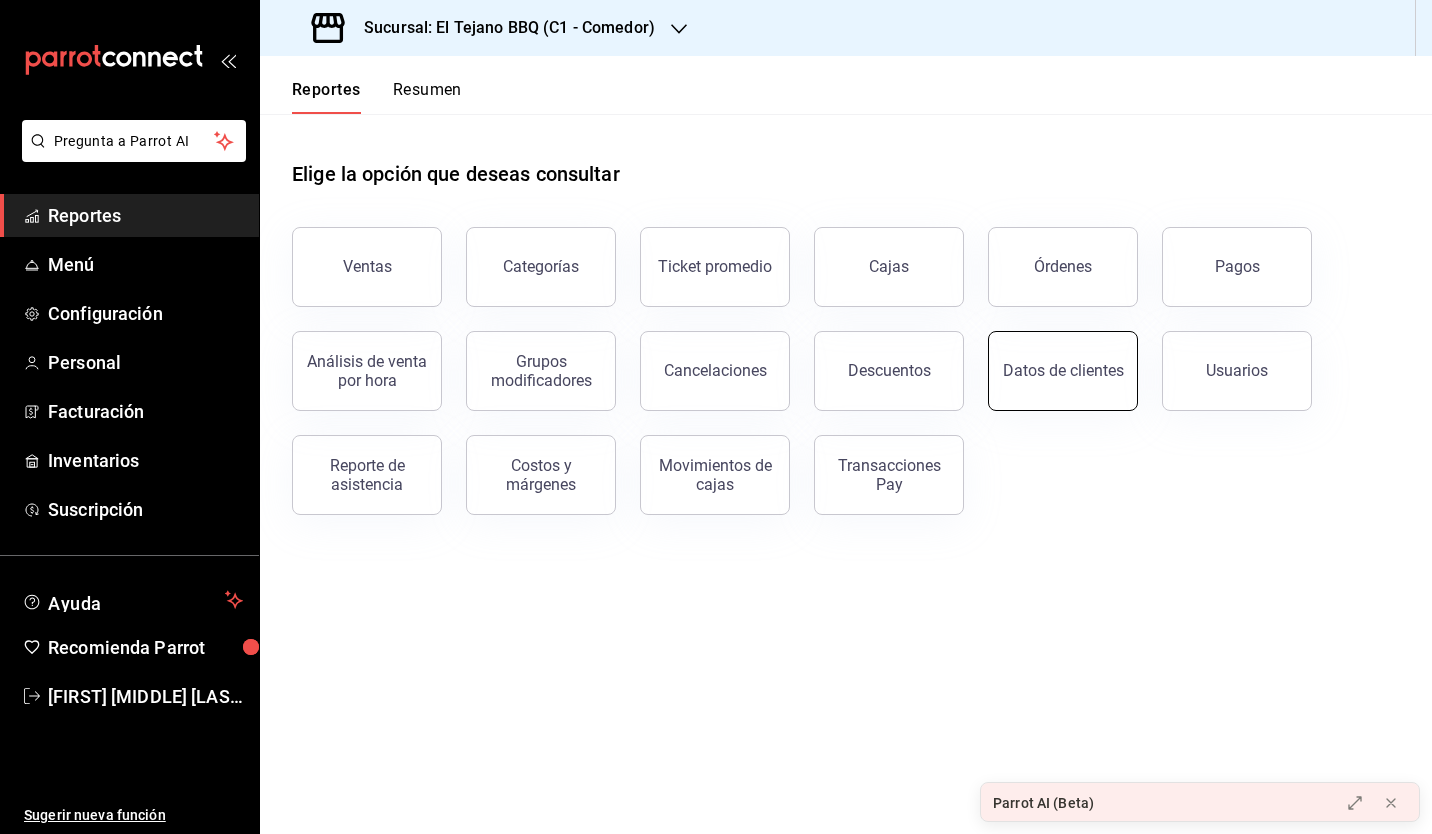 click on "Datos de clientes" at bounding box center [1063, 370] 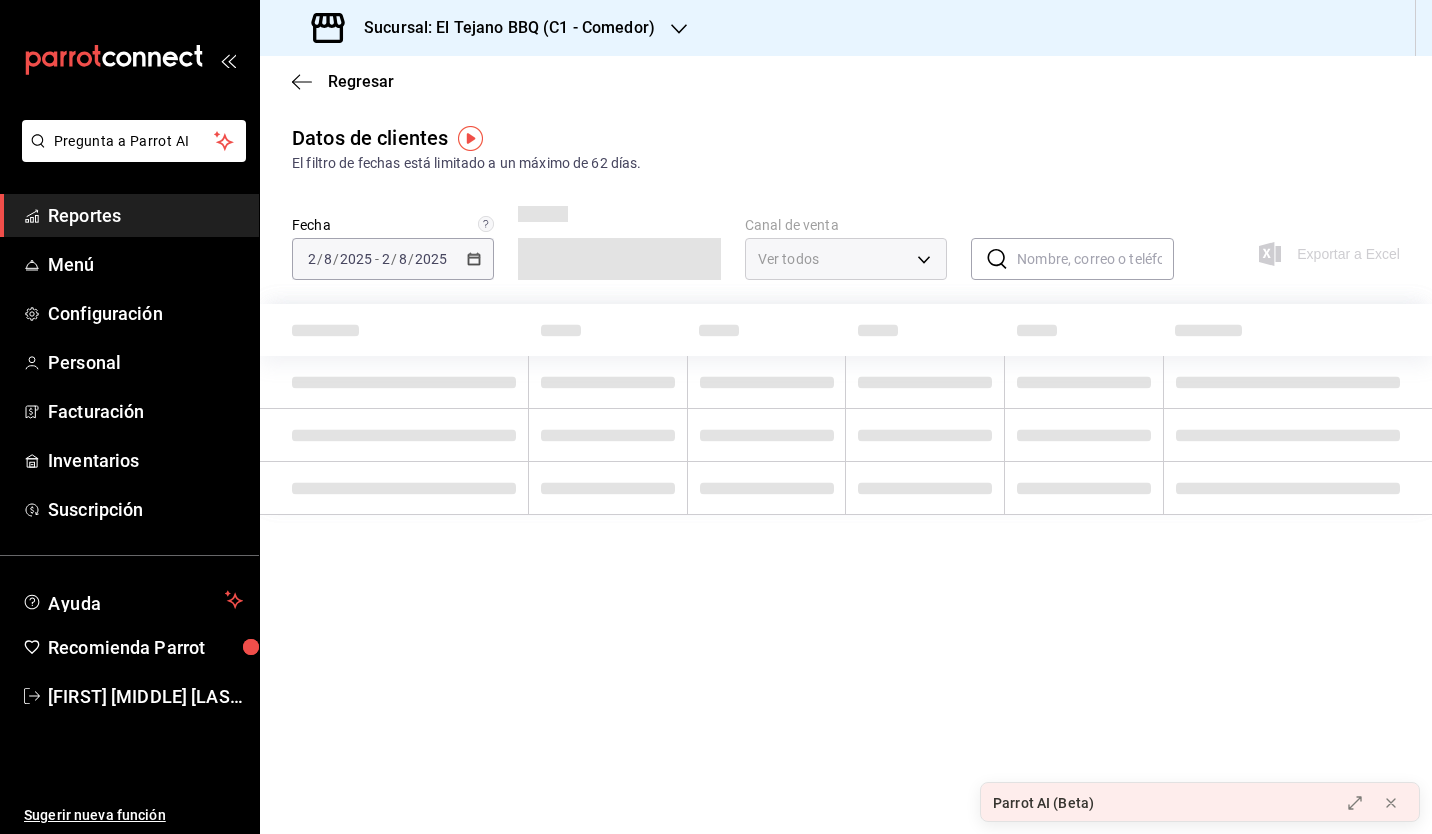 type on "PARROT,DIDI_FOOD,ONLINE" 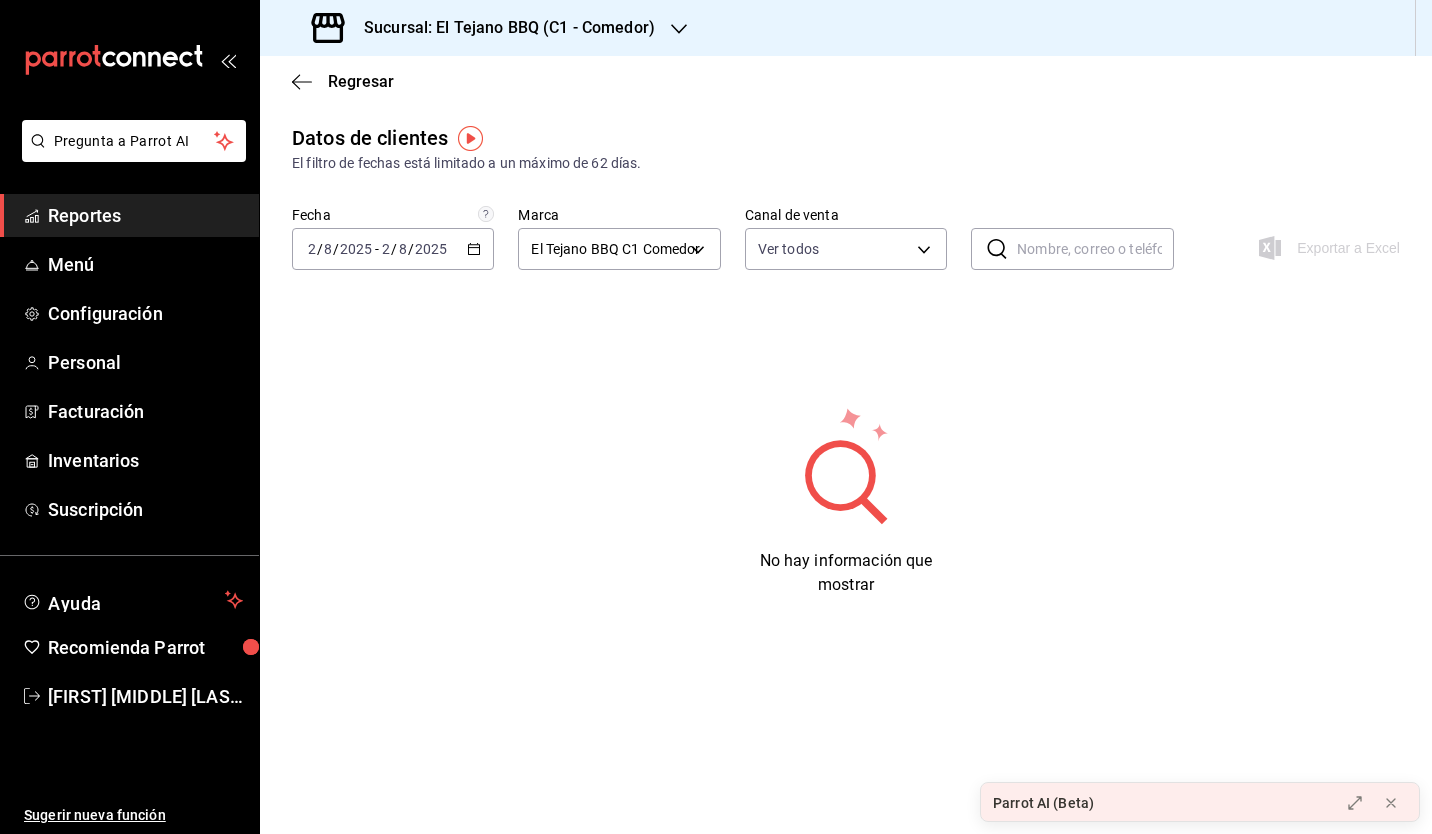 click on "2025-08-02 2 / 8 / 2025 - 2025-08-02 2 / 8 / 2025" at bounding box center [393, 249] 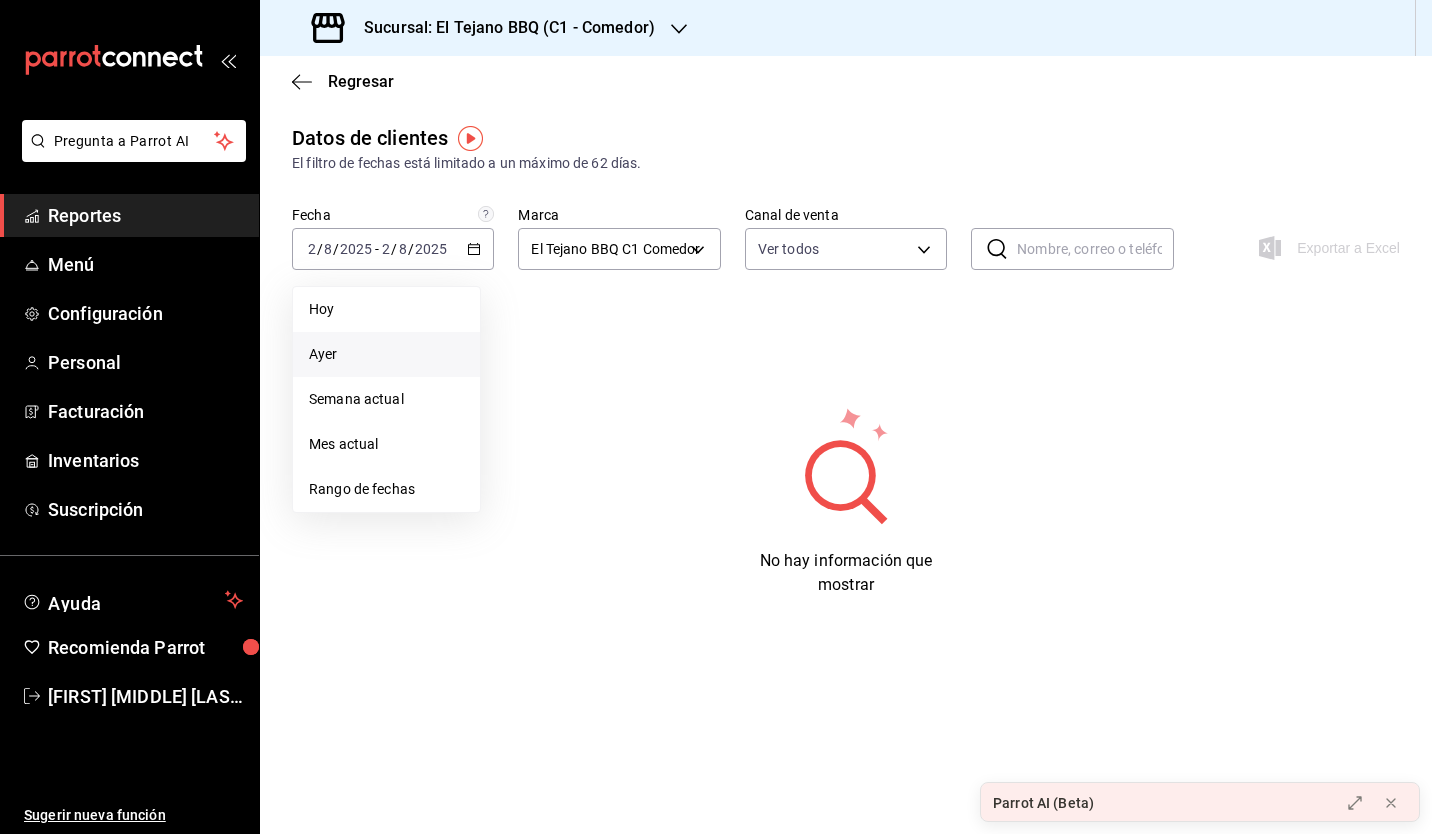 click on "Ayer" at bounding box center (386, 354) 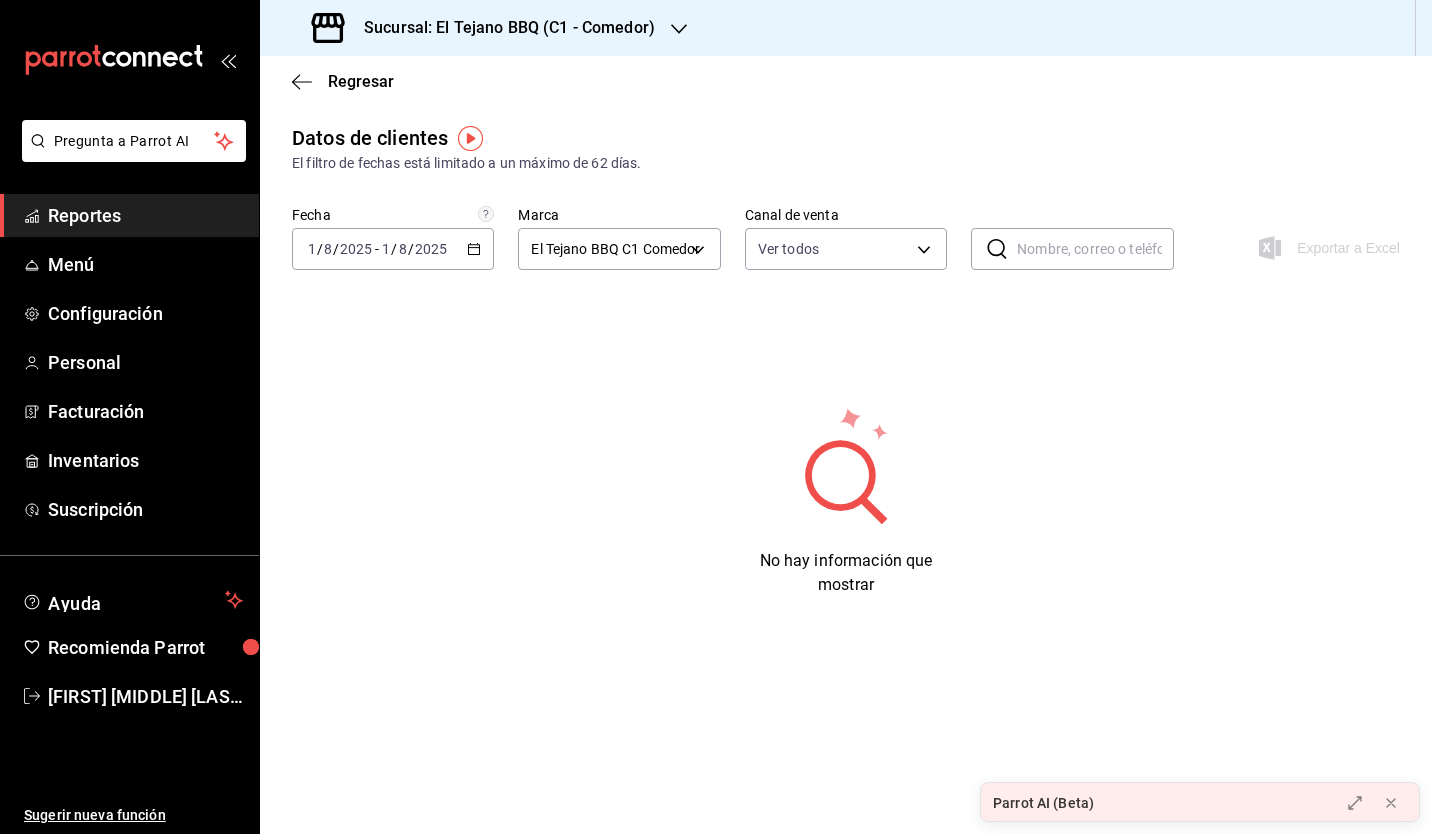click on "Datos de clientes El filtro de fechas está limitado a un máximo de 62 días." at bounding box center (846, 148) 